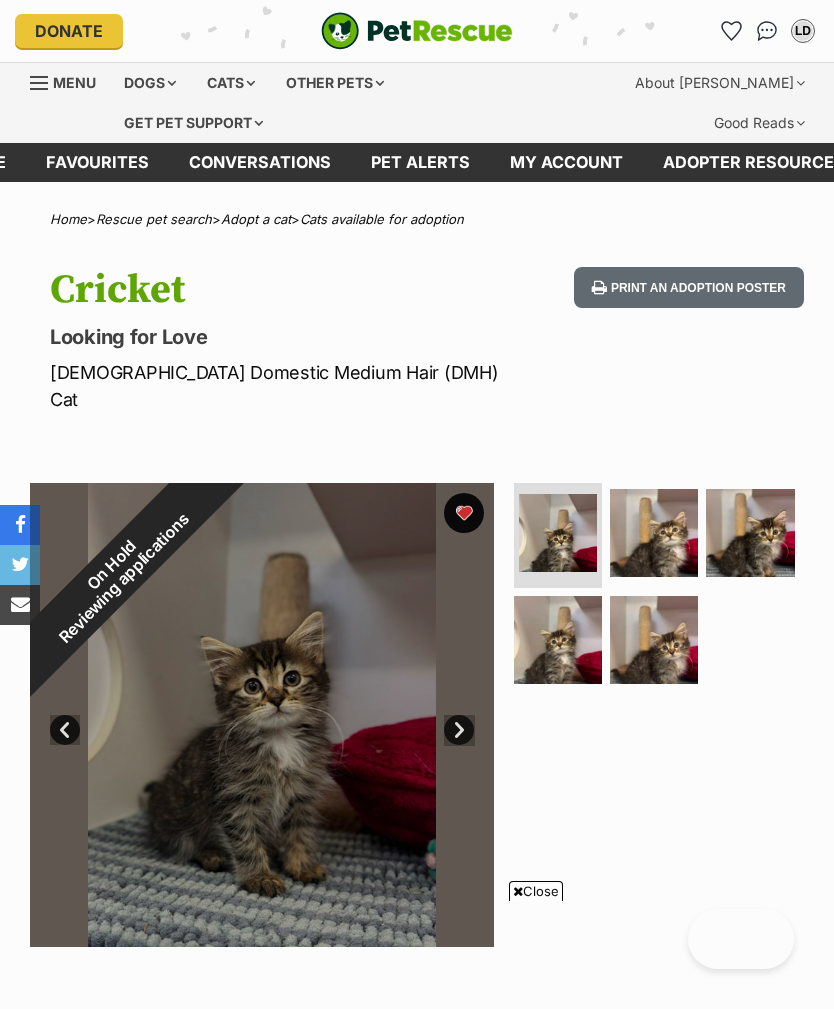 scroll, scrollTop: 419, scrollLeft: 0, axis: vertical 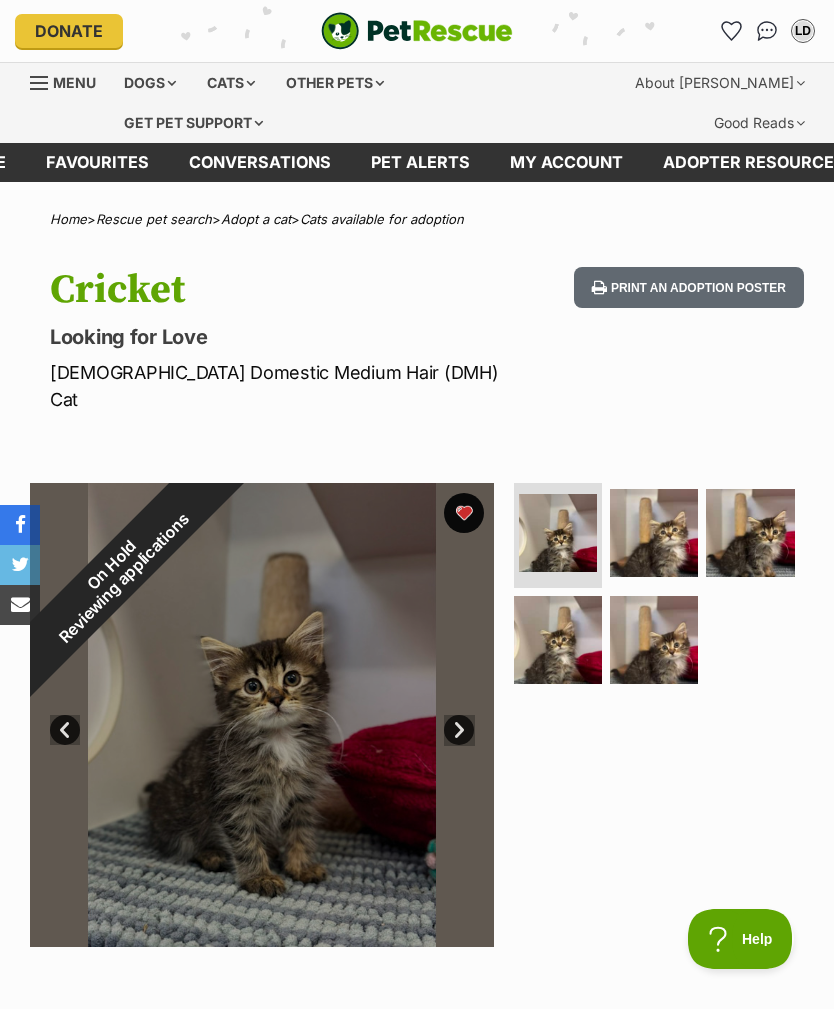 click on "Print an adoption poster" at bounding box center [689, 287] 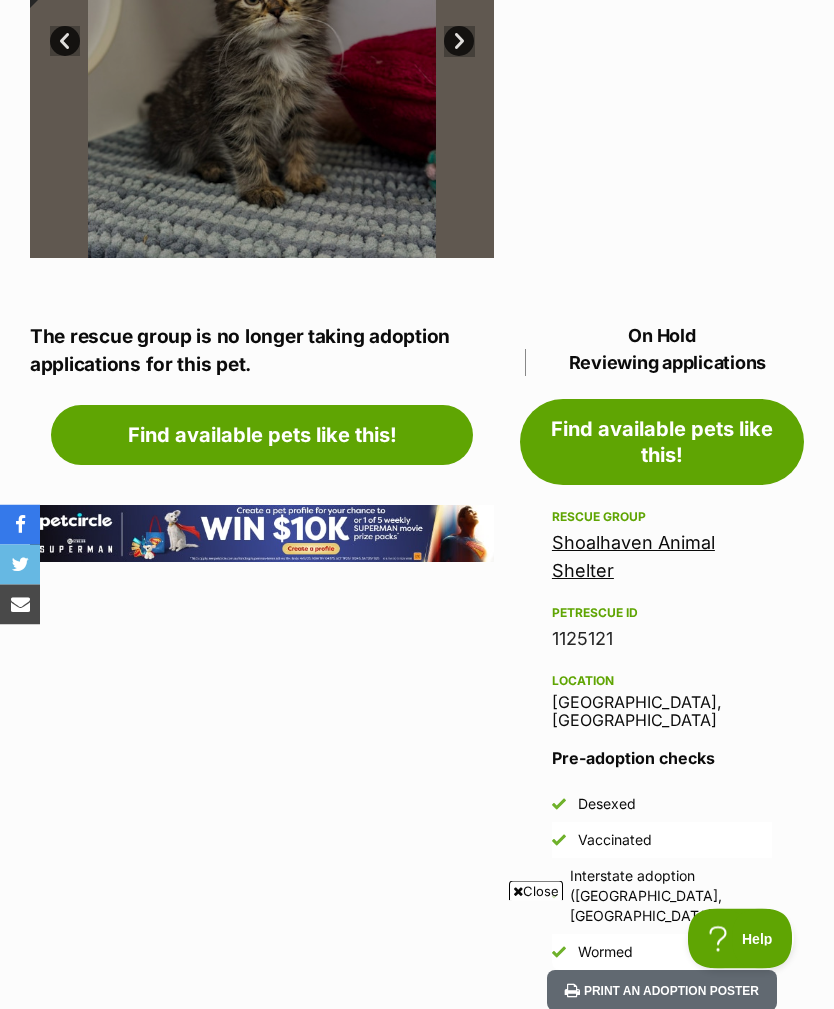 scroll, scrollTop: 689, scrollLeft: 0, axis: vertical 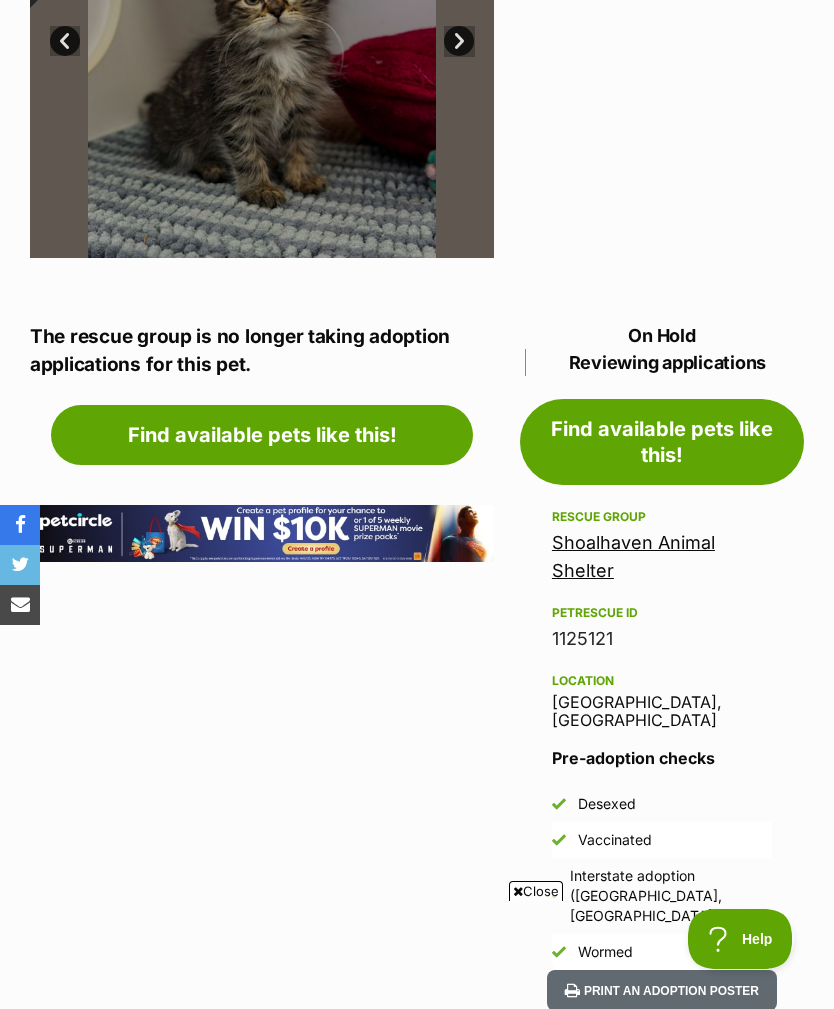 click on "Find available pets like this!" at bounding box center (662, 442) 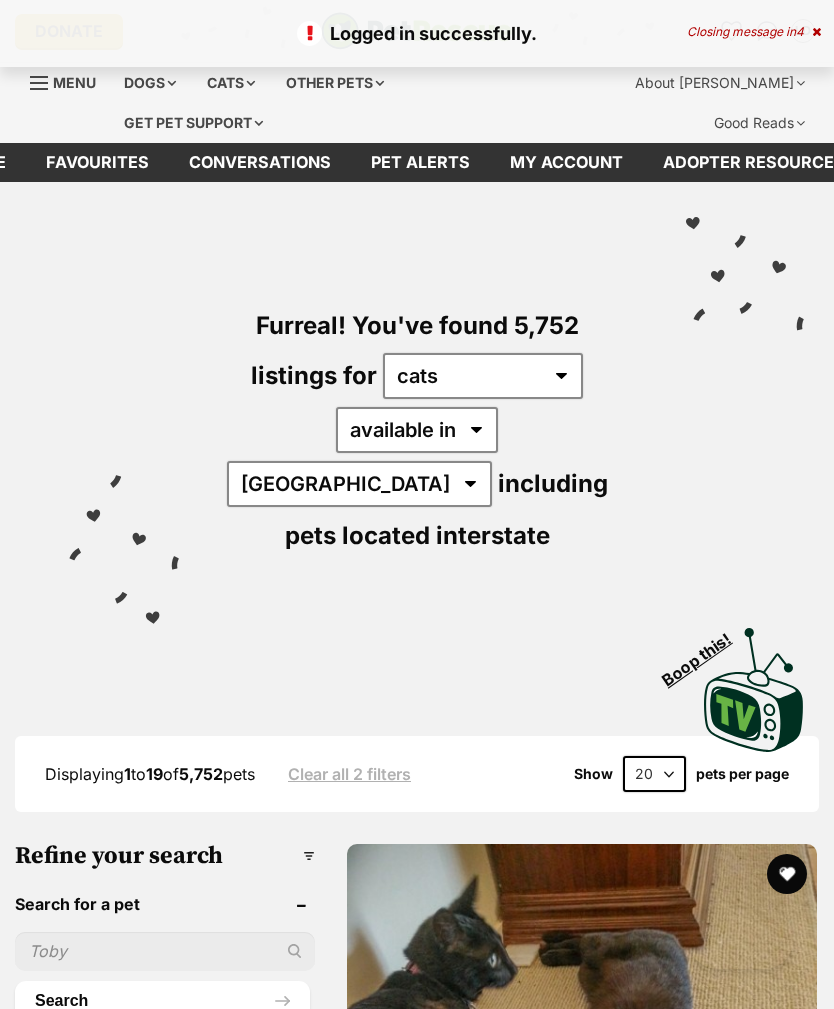 scroll, scrollTop: 0, scrollLeft: 0, axis: both 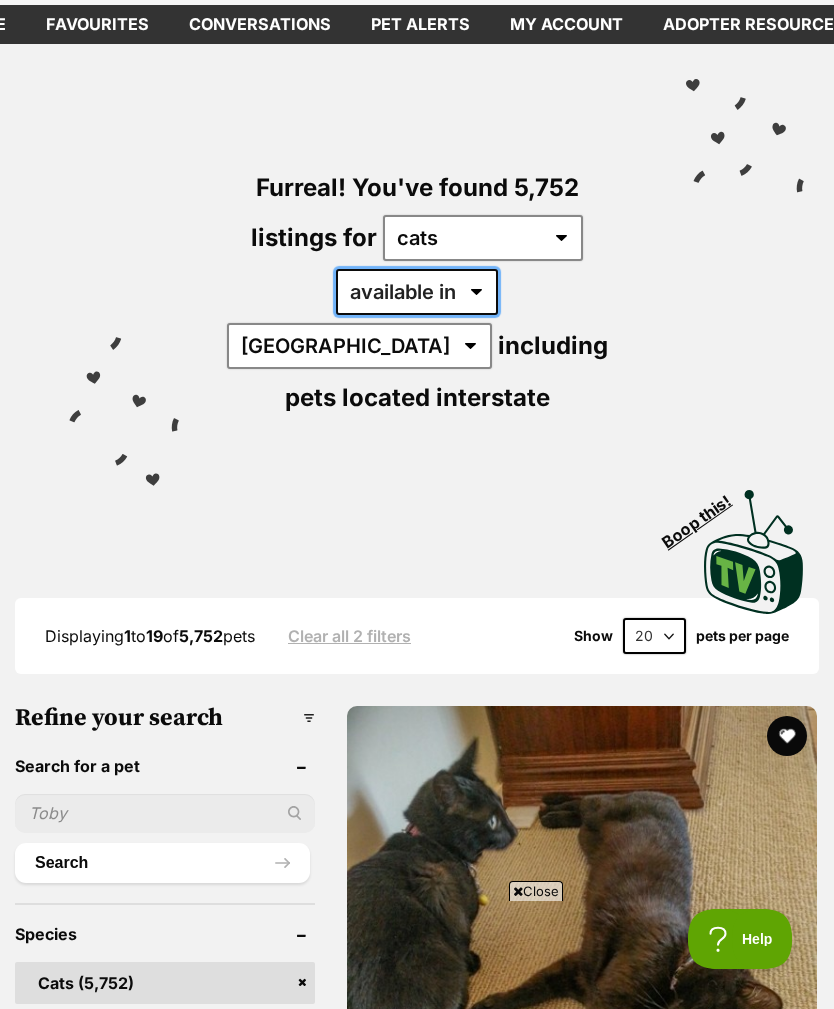 click on "available in
located in" at bounding box center (417, 292) 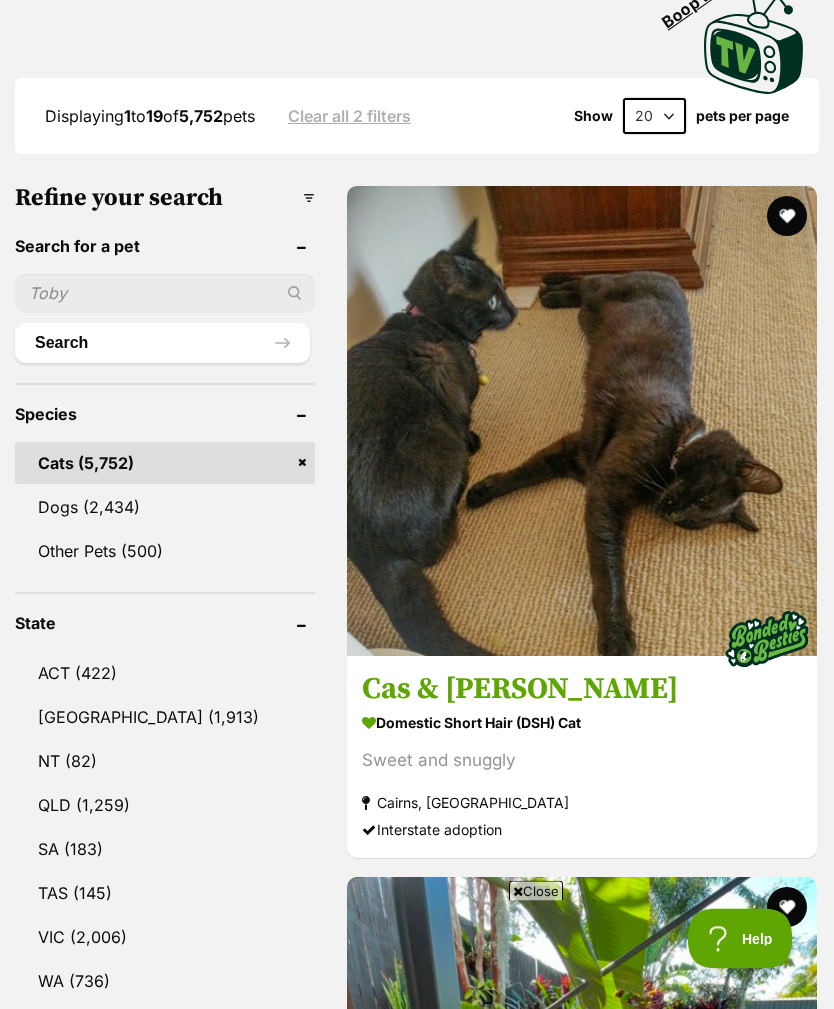 scroll, scrollTop: 658, scrollLeft: 0, axis: vertical 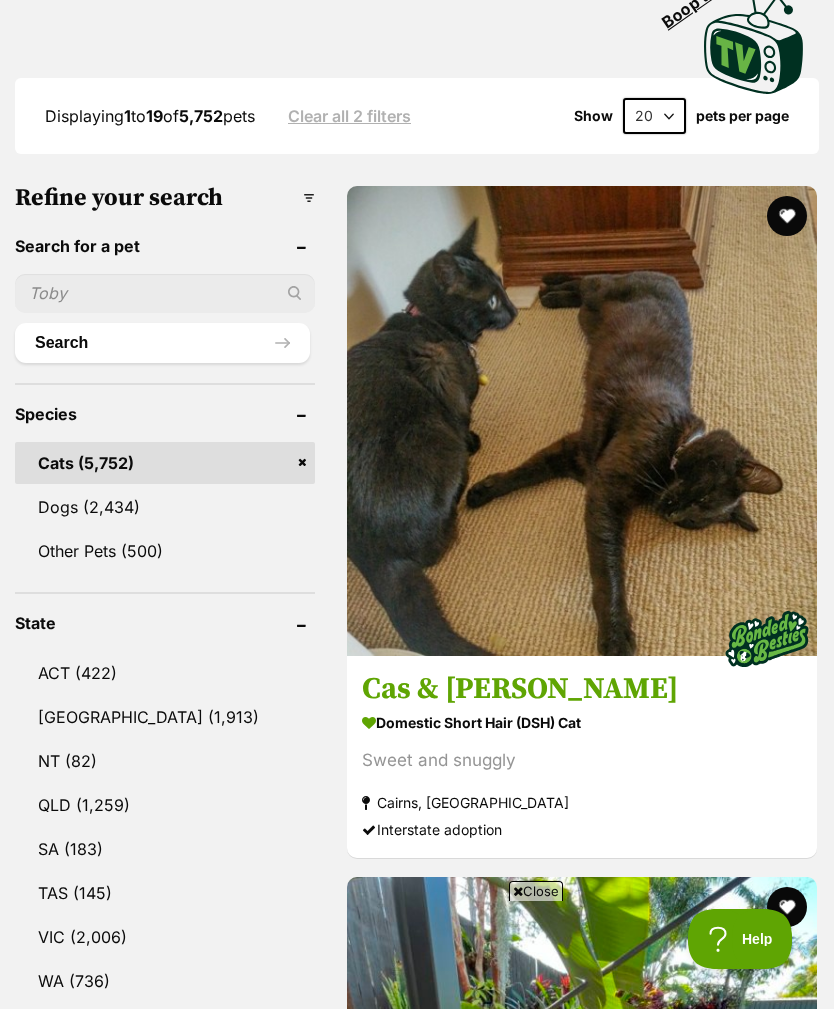 click on "[GEOGRAPHIC_DATA] (1,913)" at bounding box center (165, 717) 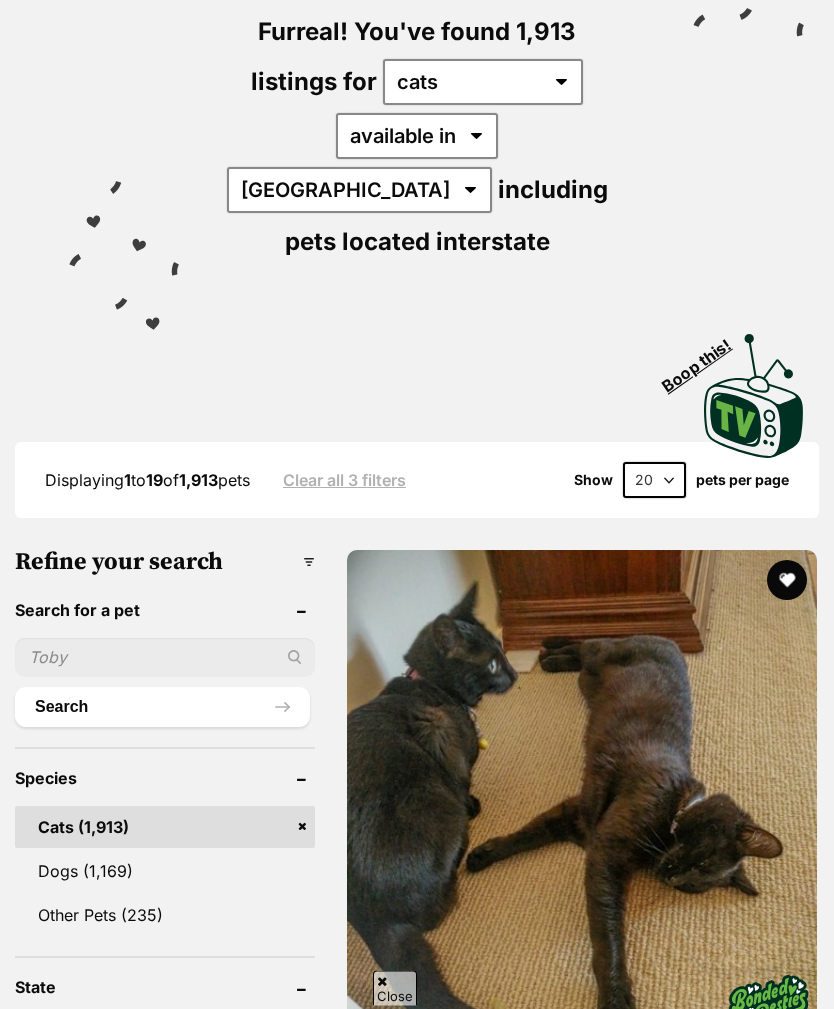 scroll, scrollTop: 527, scrollLeft: 0, axis: vertical 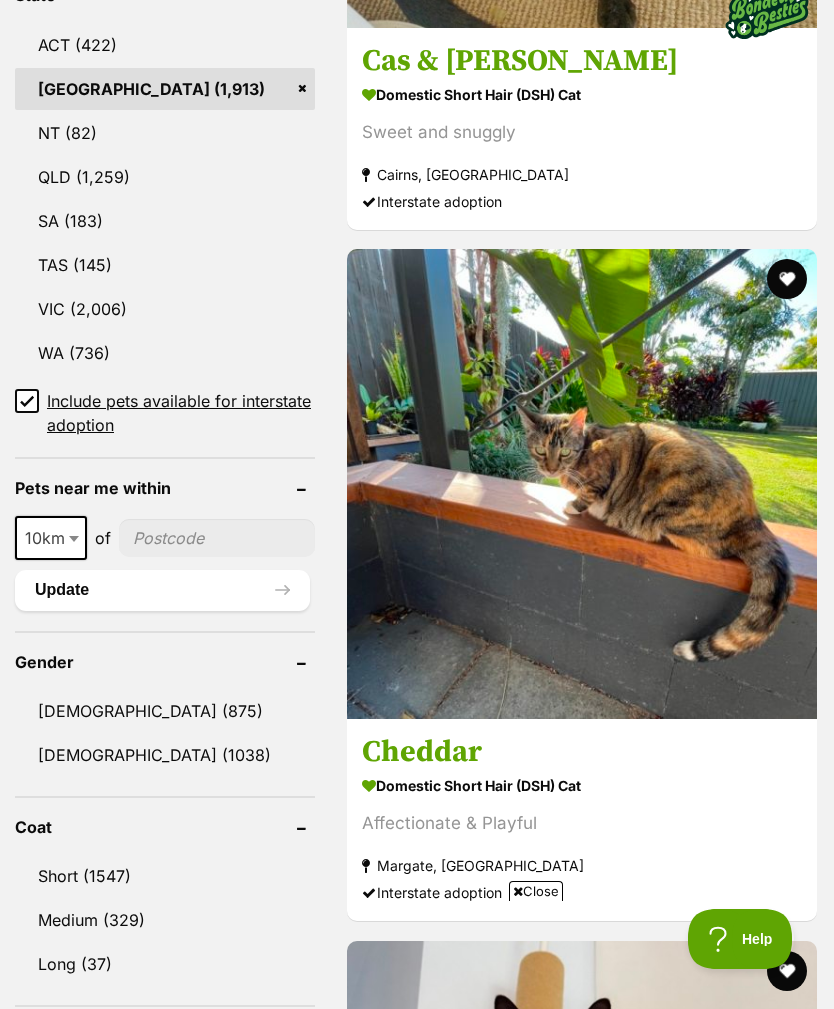 click at bounding box center (74, 539) 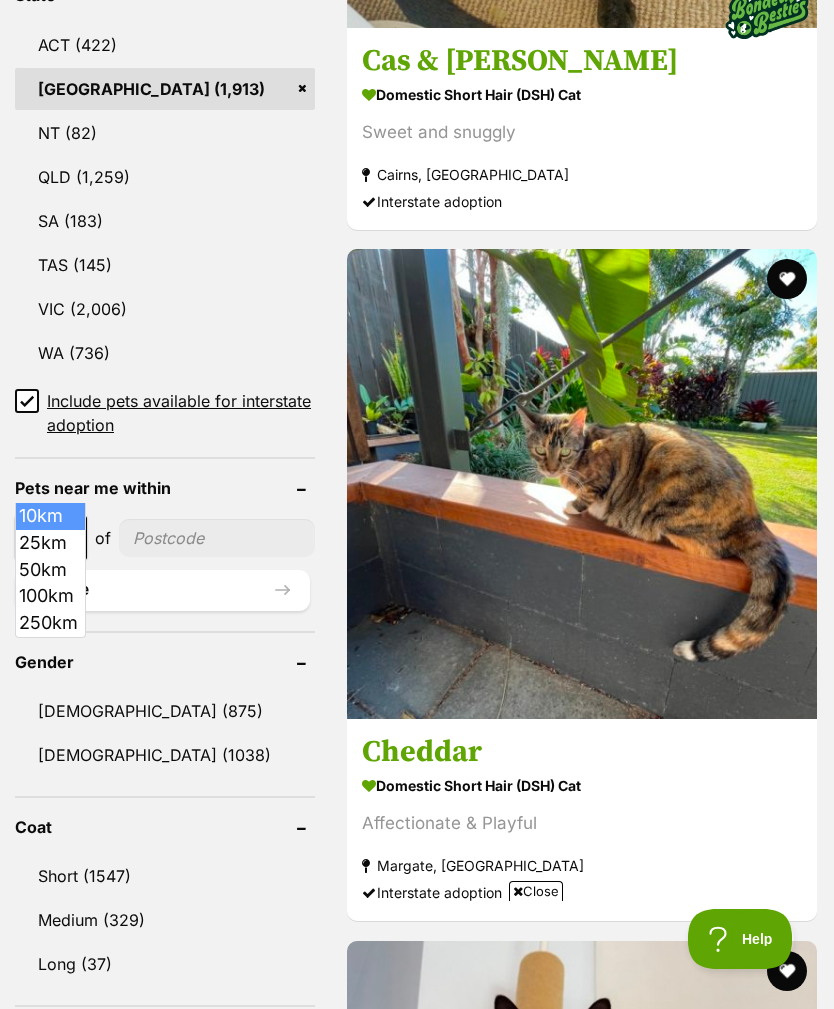select on "50" 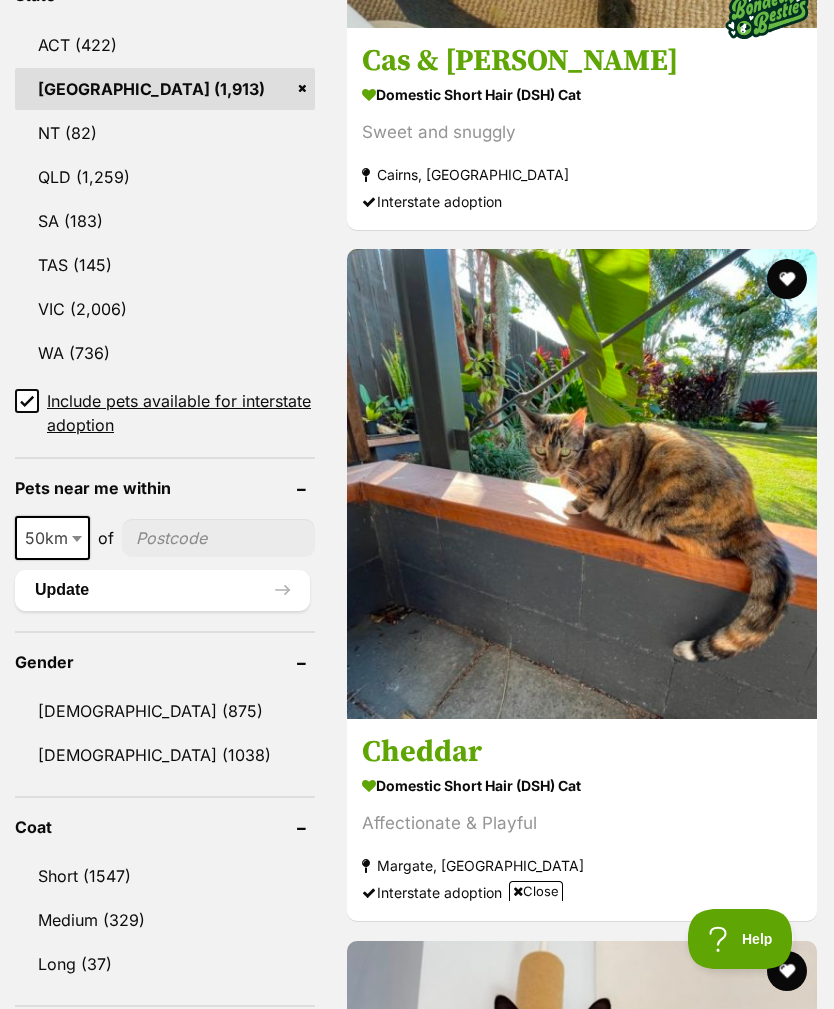 click at bounding box center [218, 538] 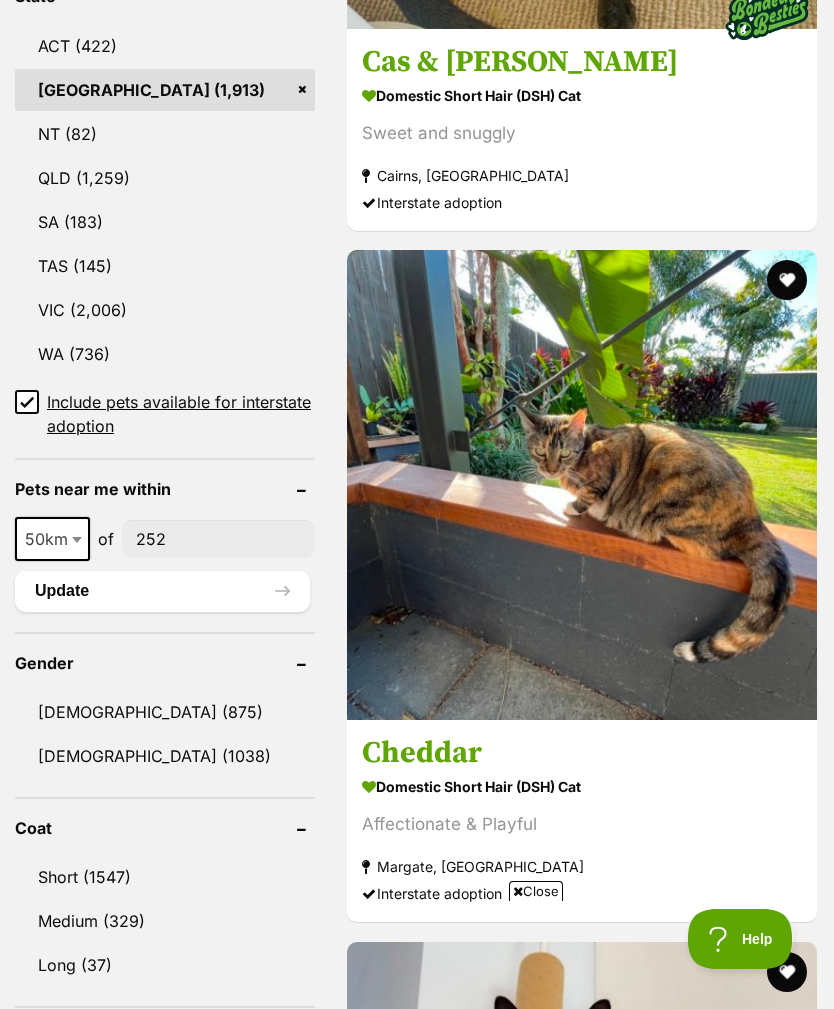 type on "2529" 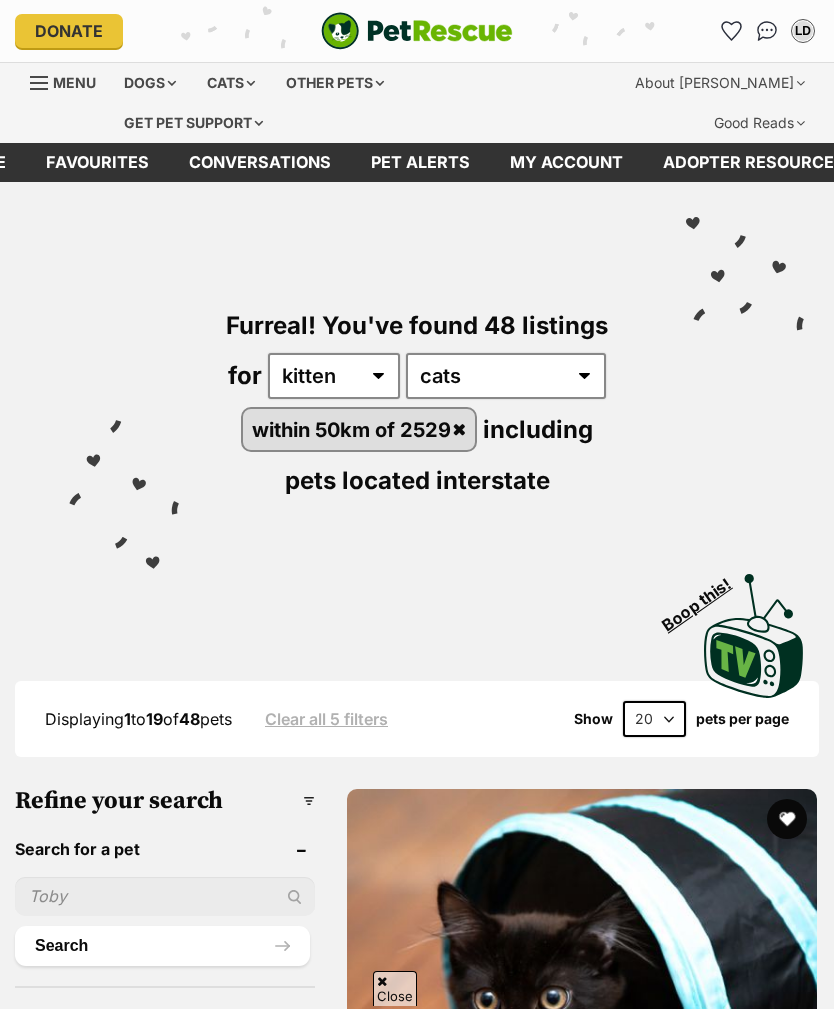 scroll, scrollTop: 548, scrollLeft: 0, axis: vertical 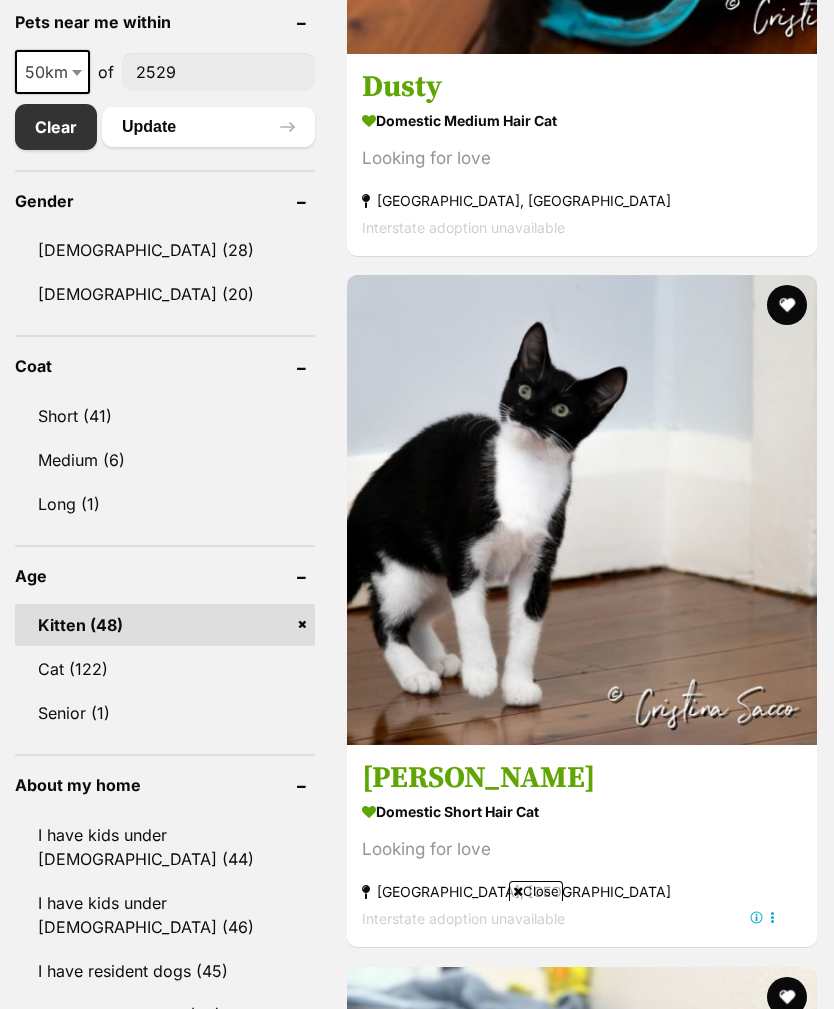 click at bounding box center [582, 1893] 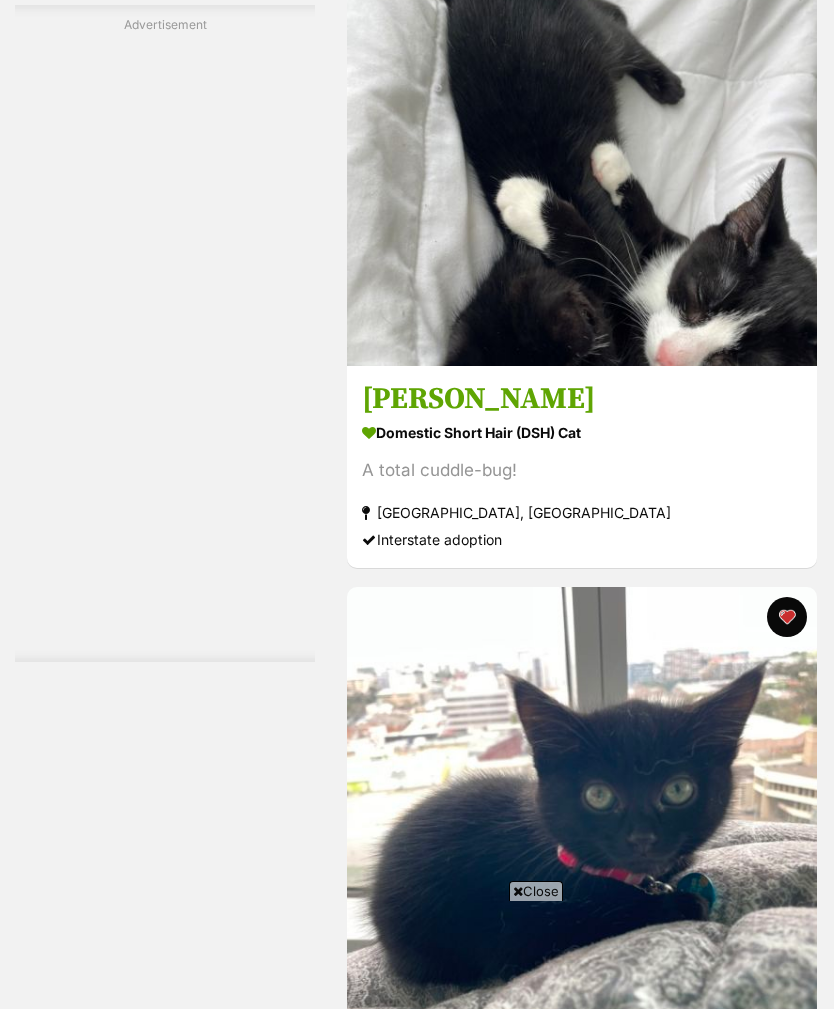 scroll, scrollTop: 0, scrollLeft: 0, axis: both 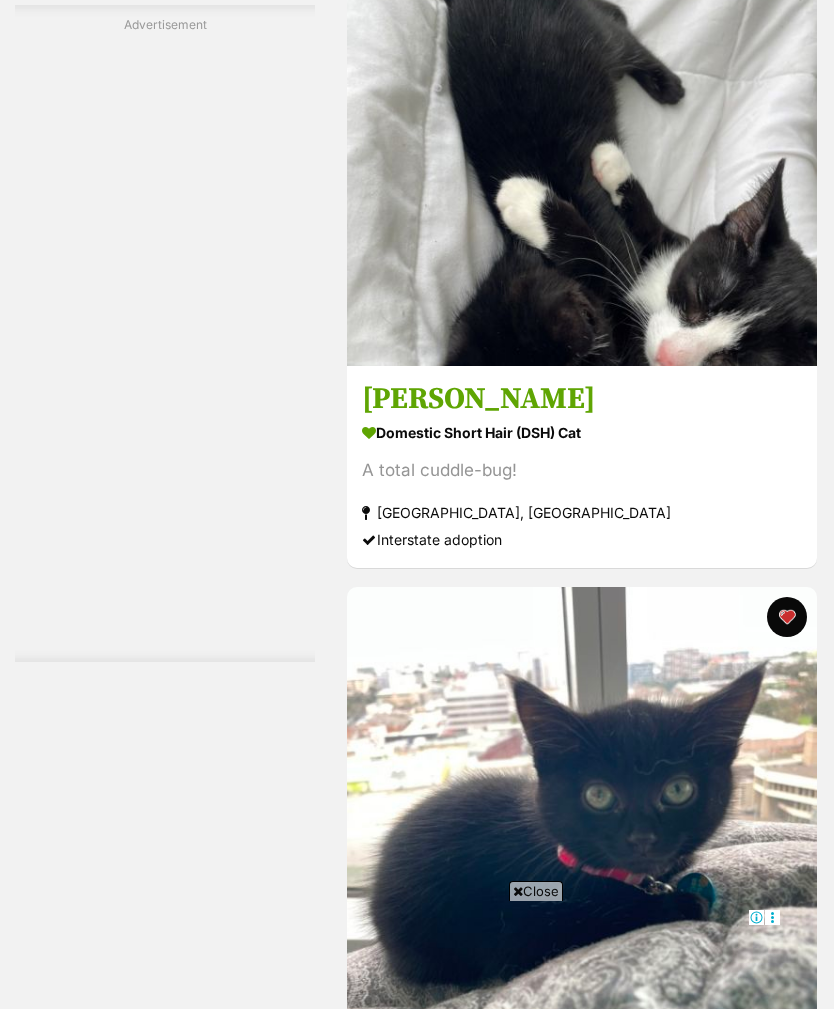 click at bounding box center [787, 6491] 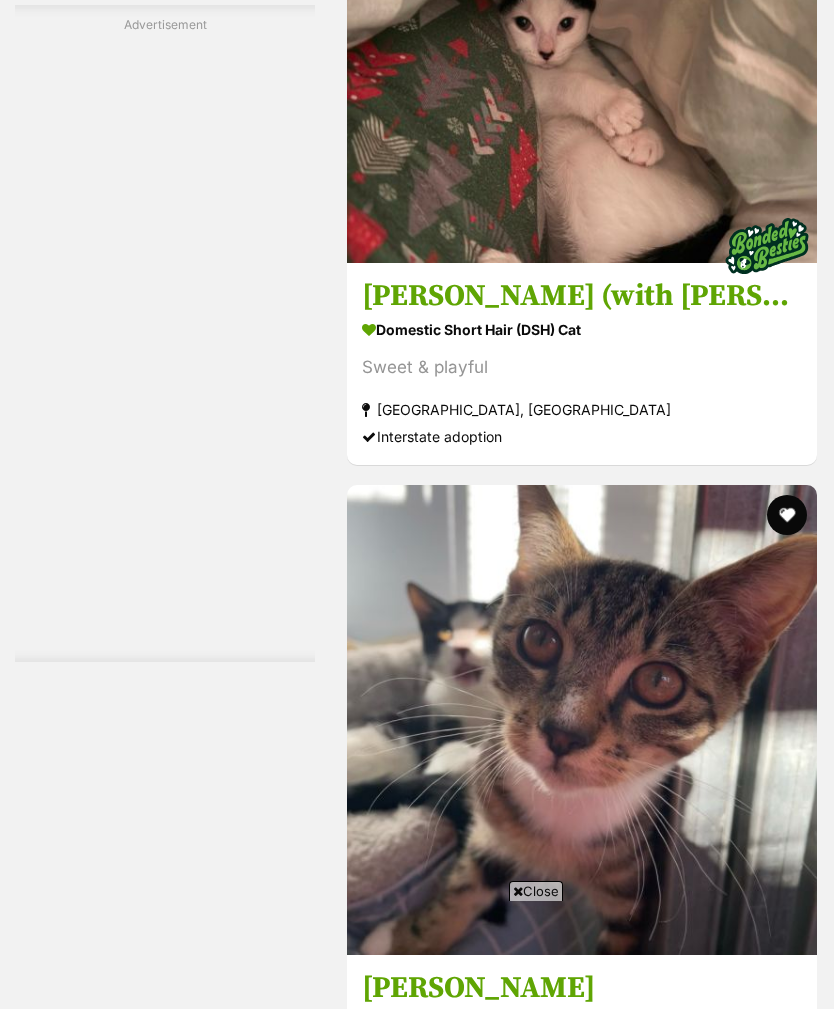 scroll, scrollTop: 0, scrollLeft: 0, axis: both 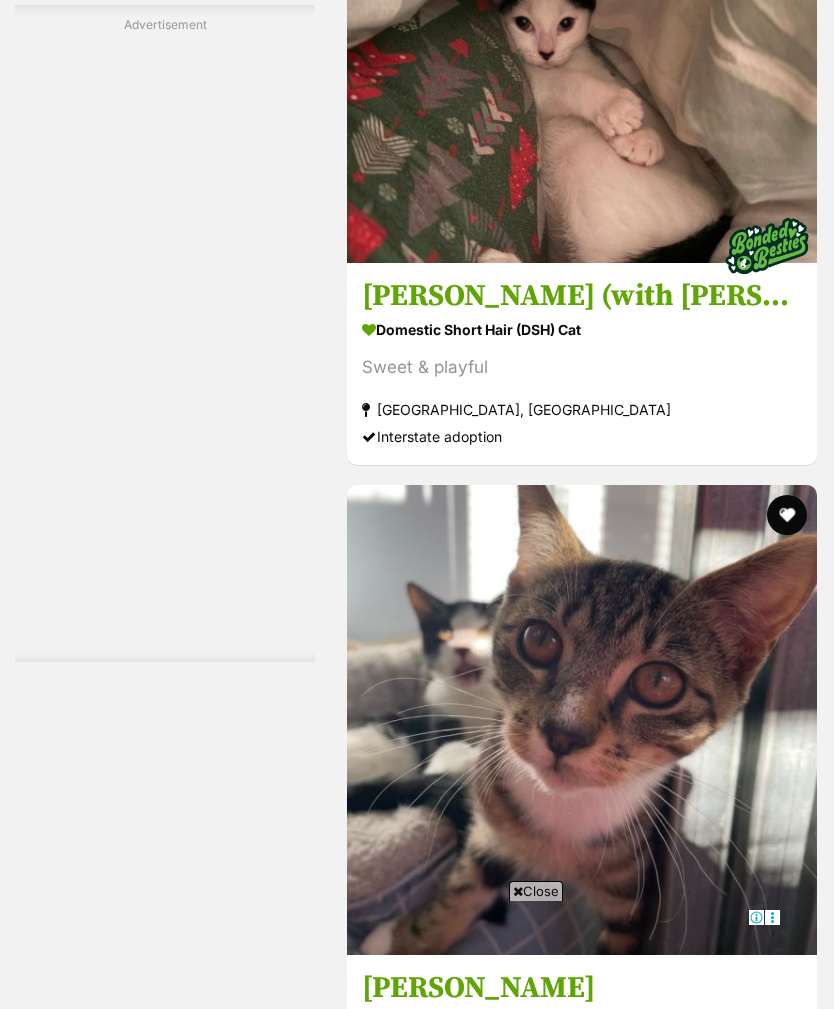 click at bounding box center (787, 9665) 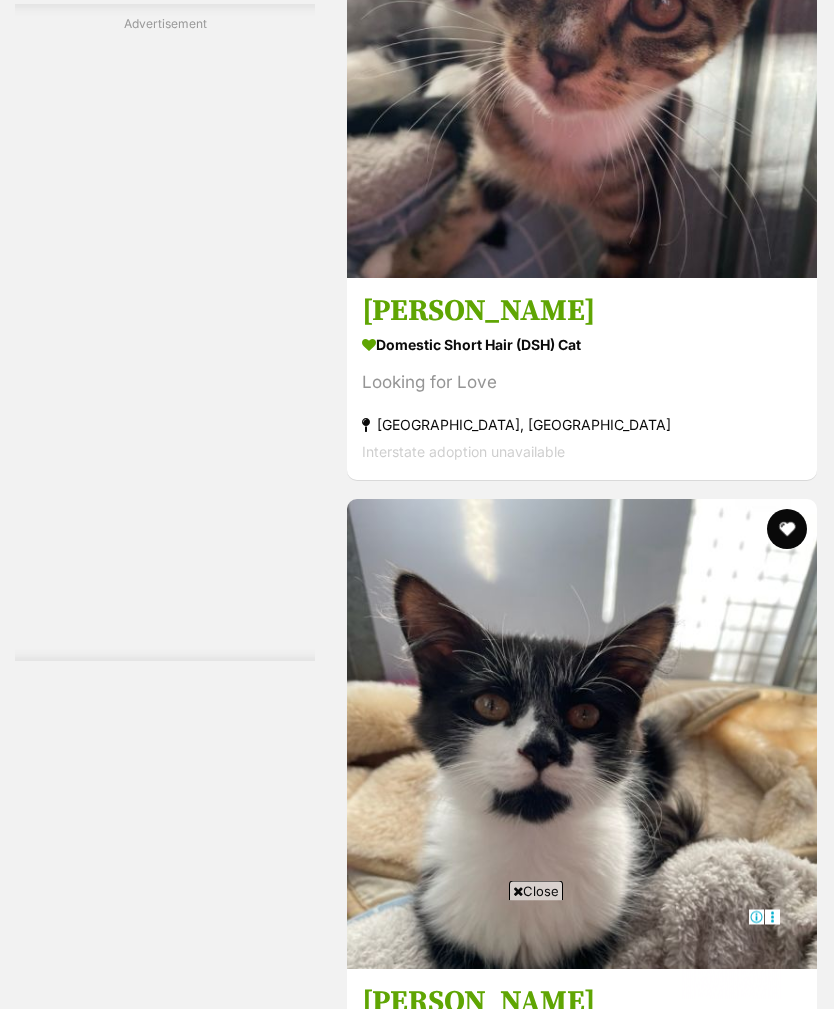 scroll, scrollTop: 6012, scrollLeft: 0, axis: vertical 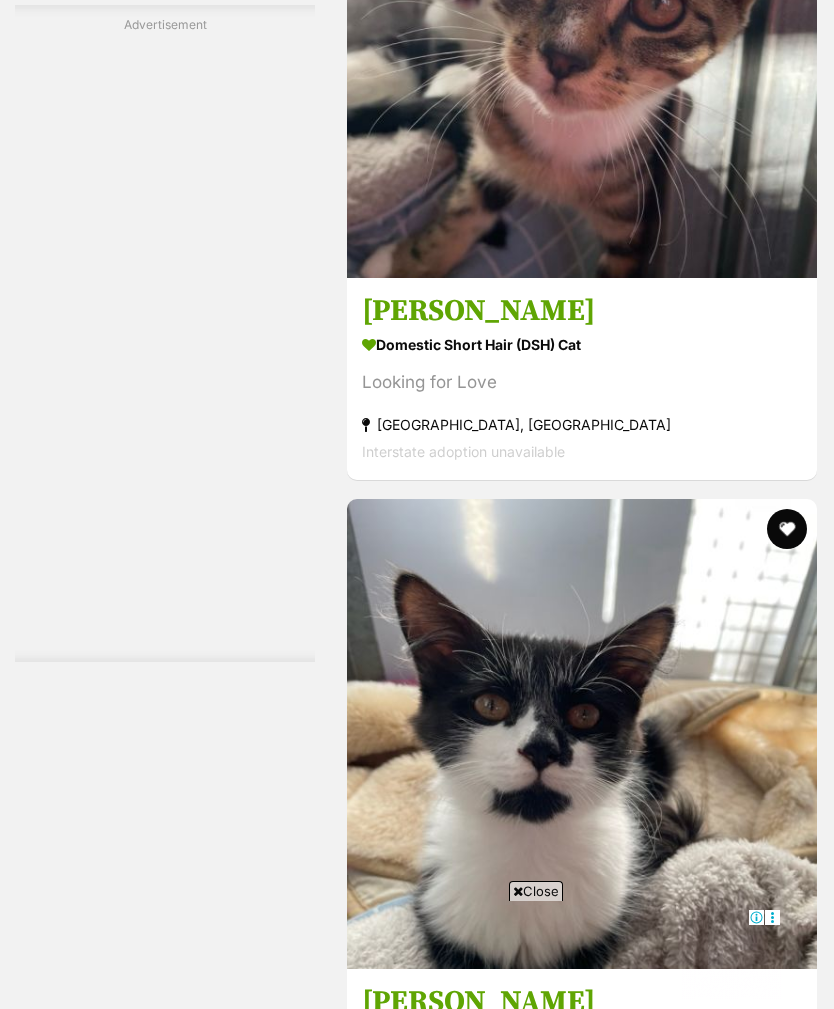 click on "Next" at bounding box center [582, 9674] 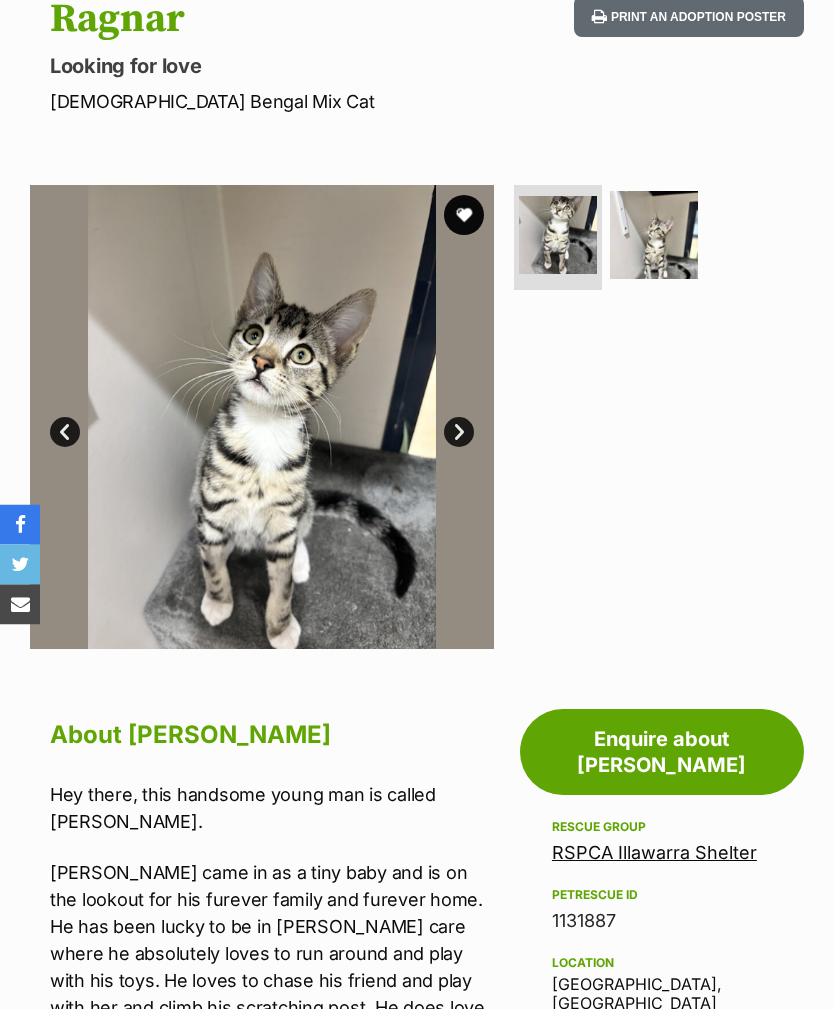 scroll, scrollTop: 0, scrollLeft: 0, axis: both 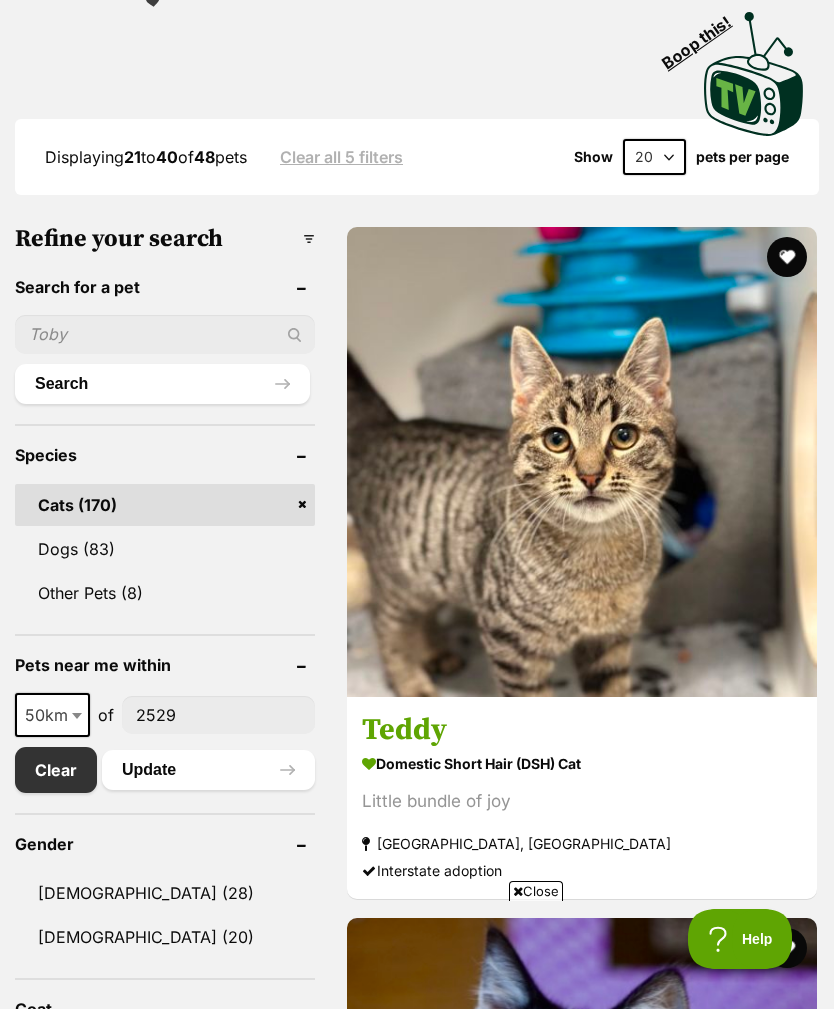 click at bounding box center [787, 257] 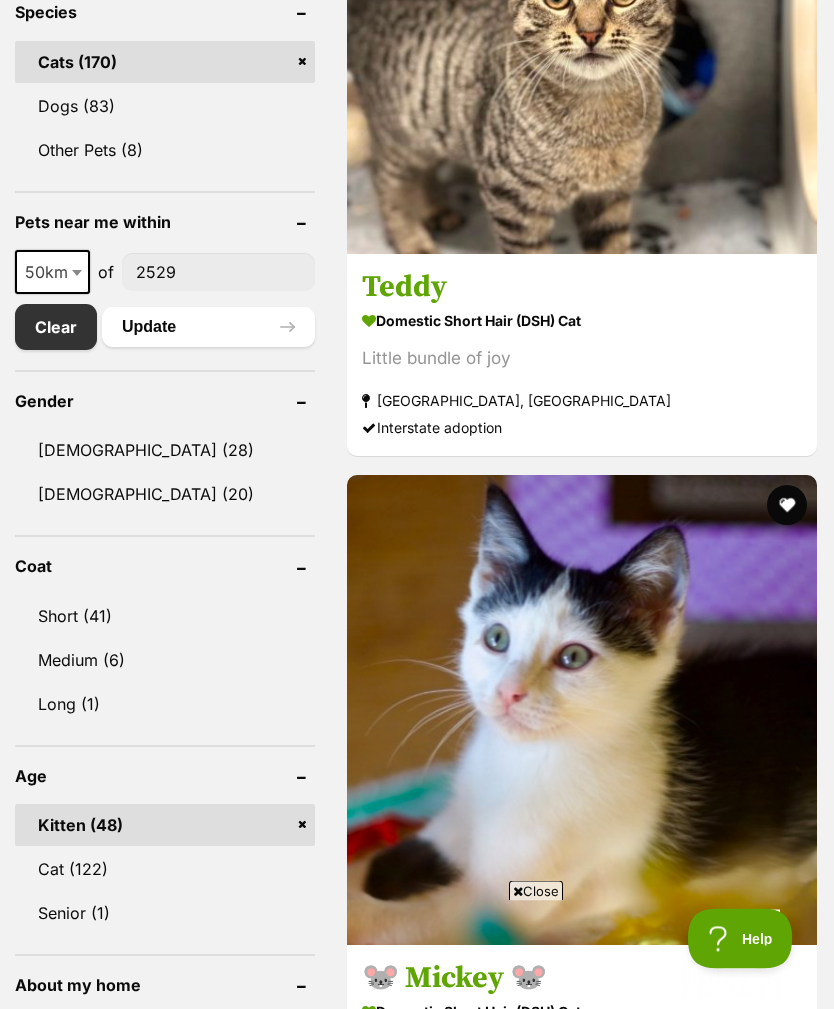 scroll, scrollTop: 1005, scrollLeft: 0, axis: vertical 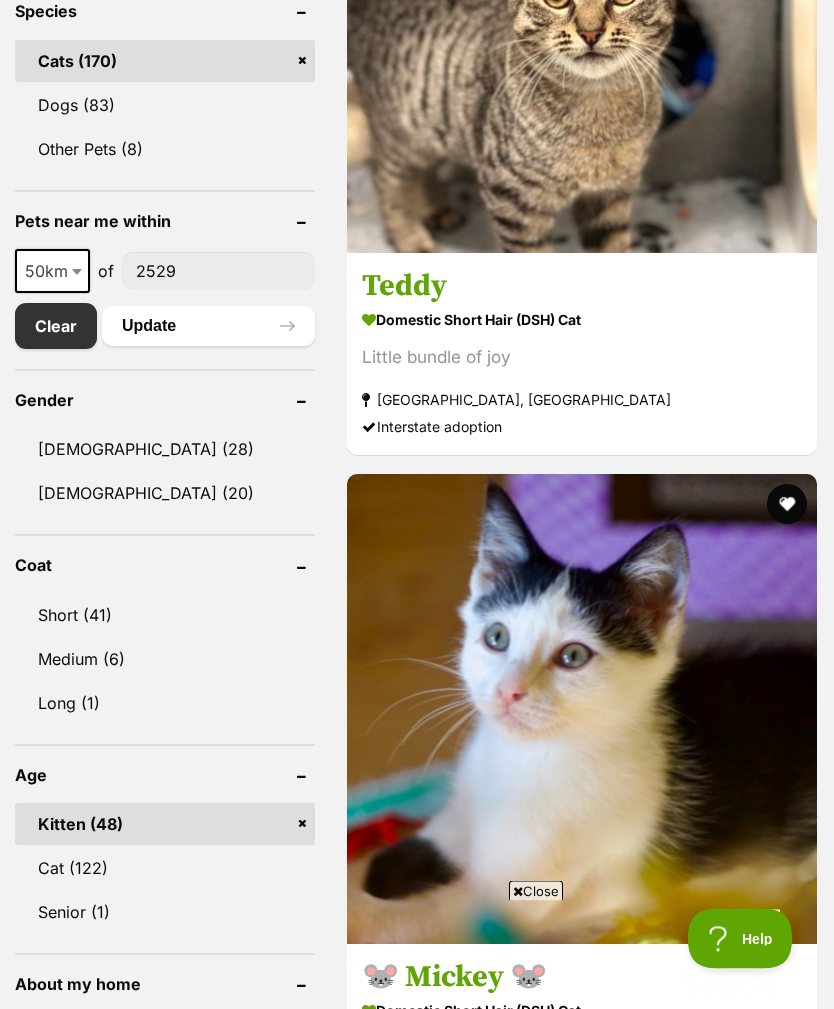 click at bounding box center [787, 1197] 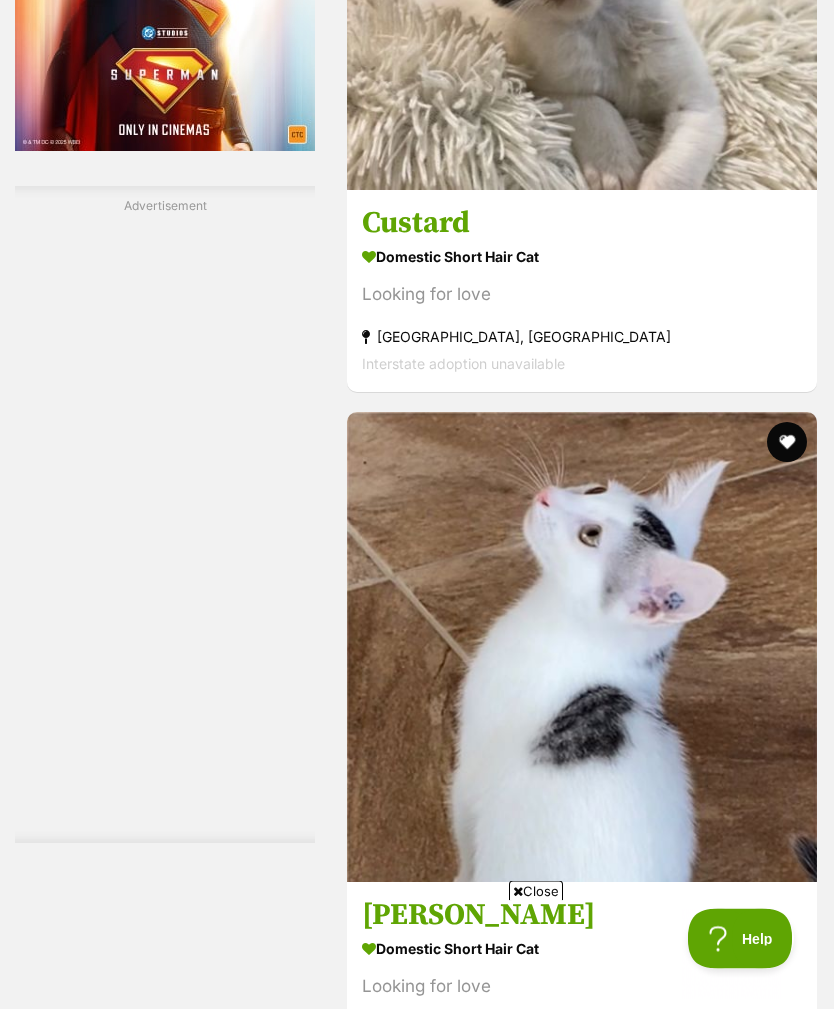 scroll, scrollTop: 3143, scrollLeft: 0, axis: vertical 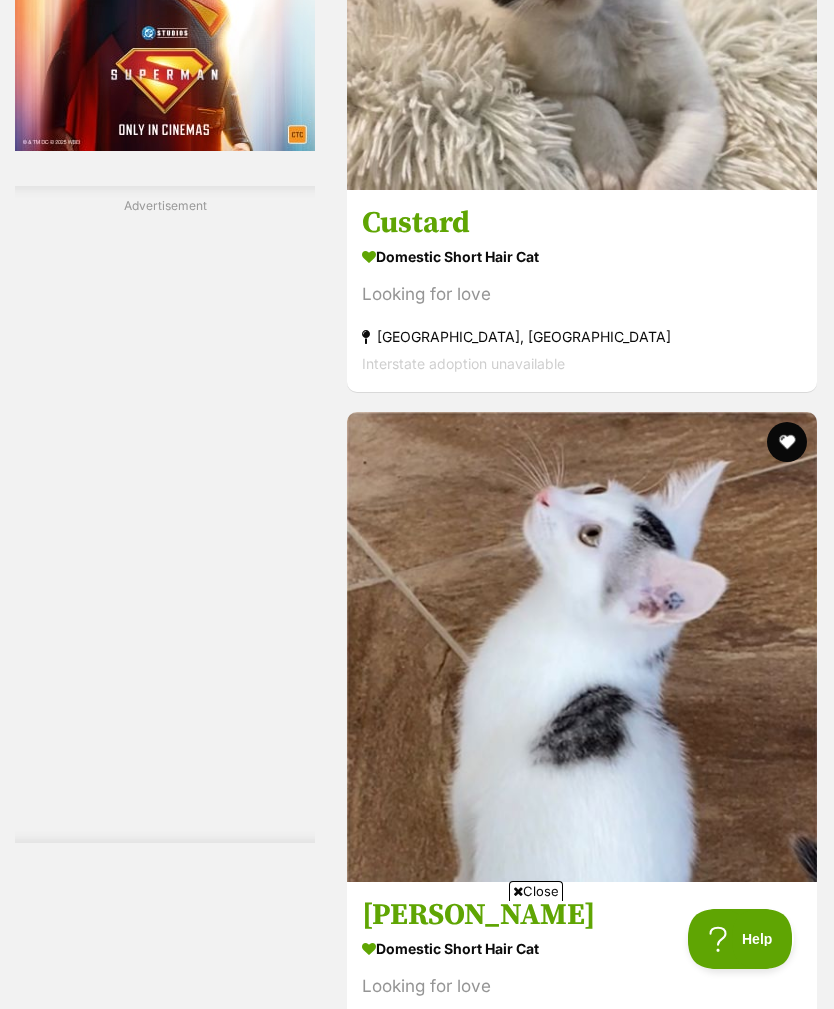 click at bounding box center [787, 4781] 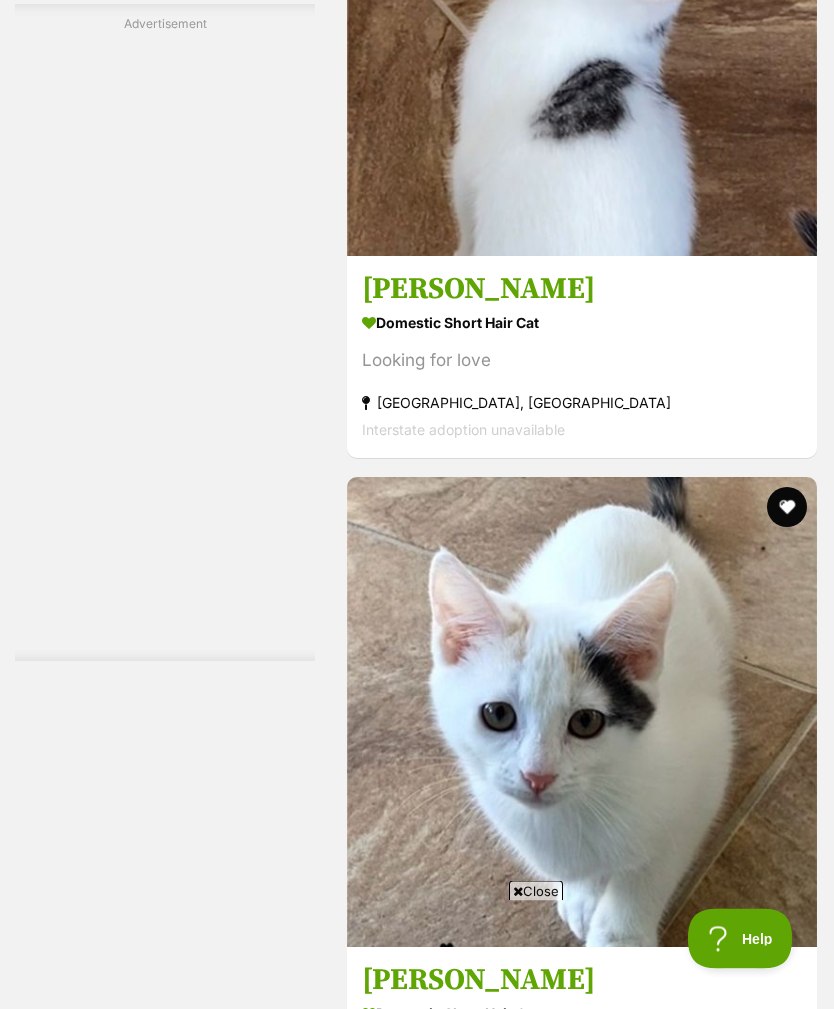 scroll, scrollTop: 3770, scrollLeft: 0, axis: vertical 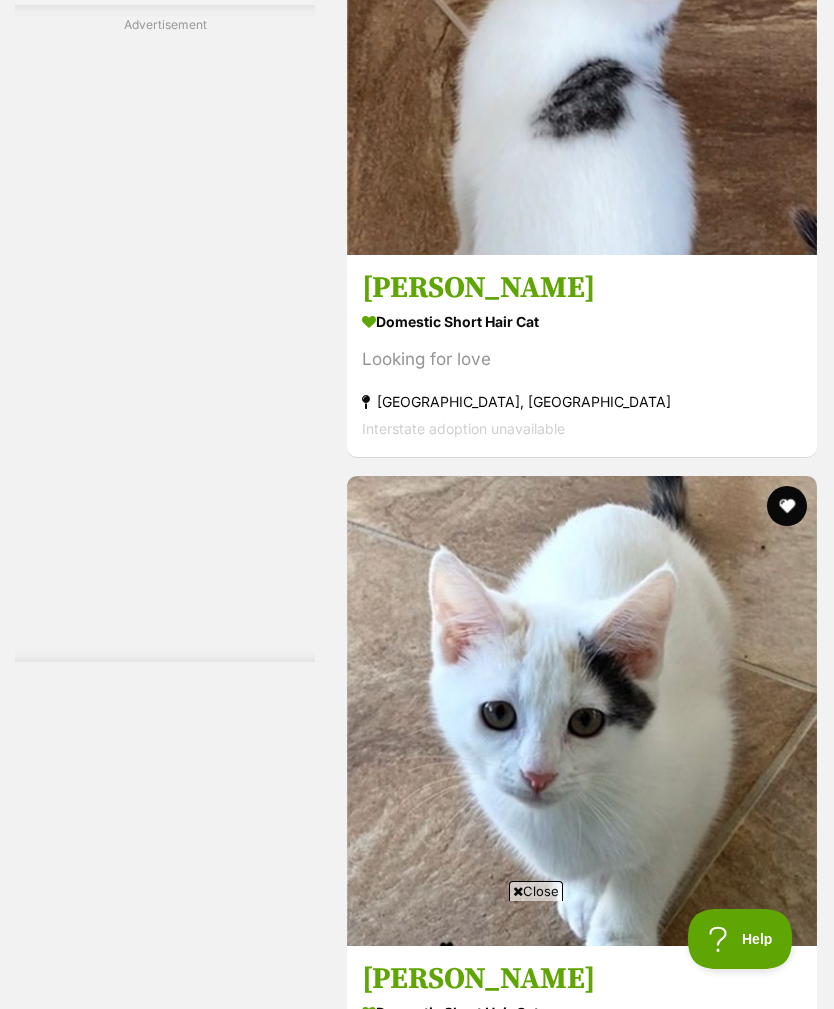 click at bounding box center [787, 5765] 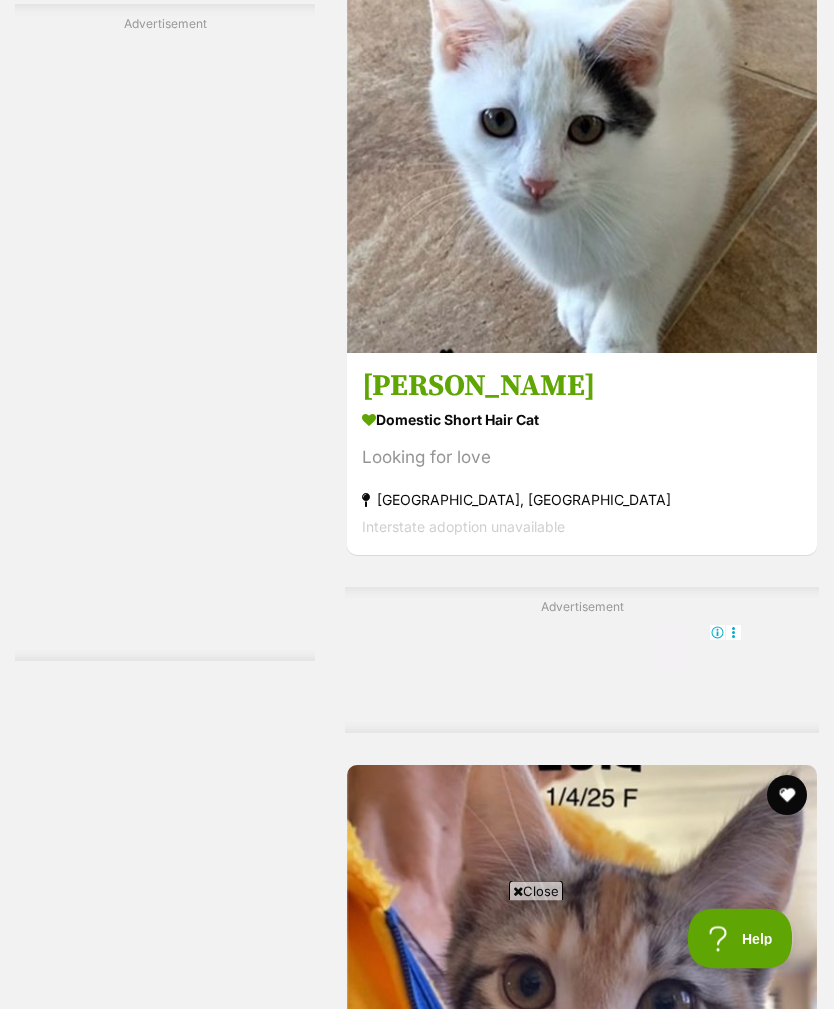 scroll, scrollTop: 4361, scrollLeft: 0, axis: vertical 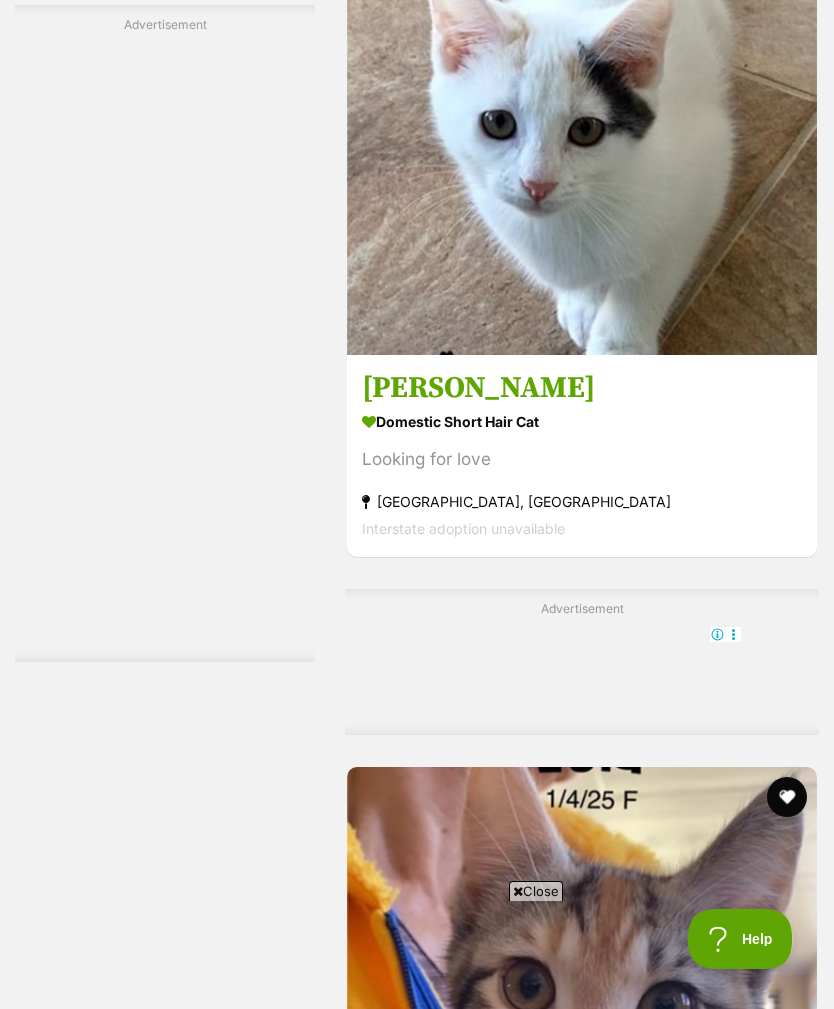 click at bounding box center (787, 7249) 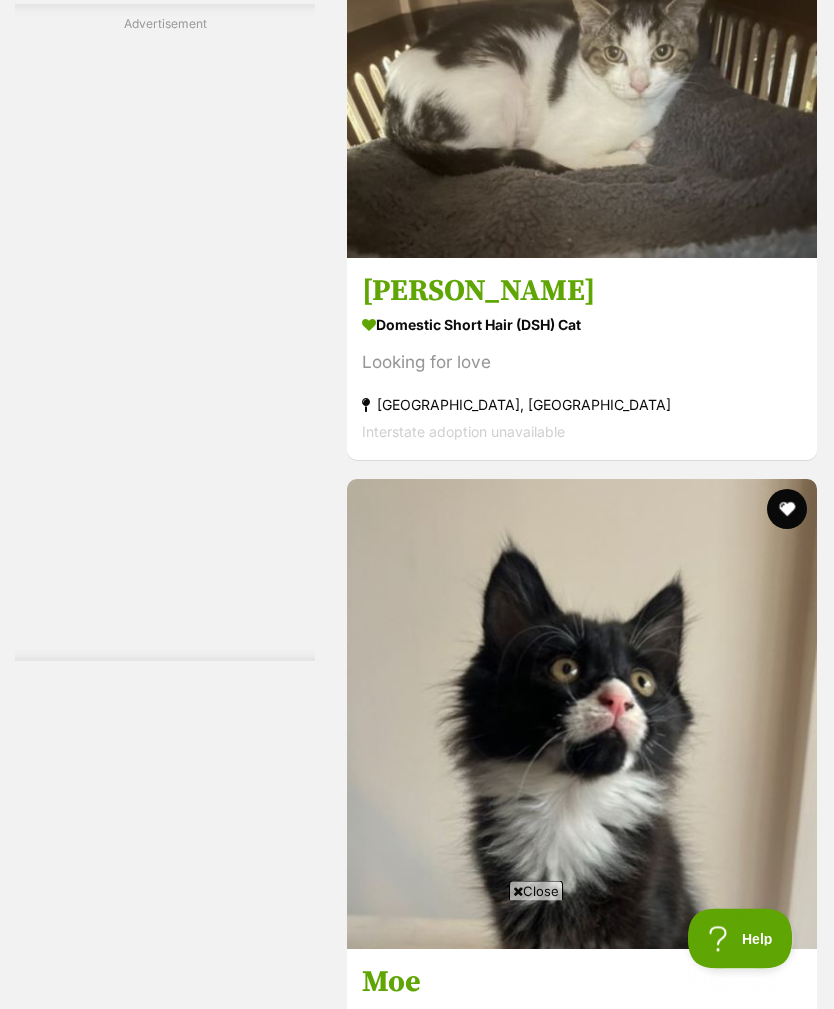 scroll, scrollTop: 6033, scrollLeft: 0, axis: vertical 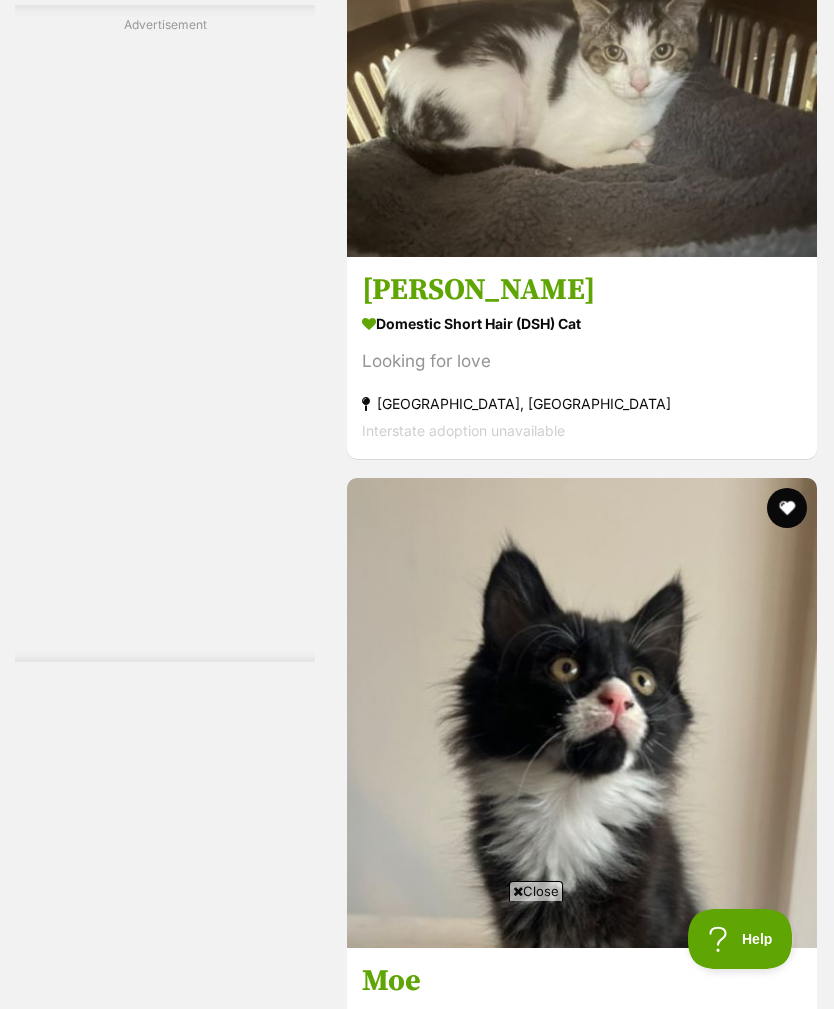 click at bounding box center (686, 9730) 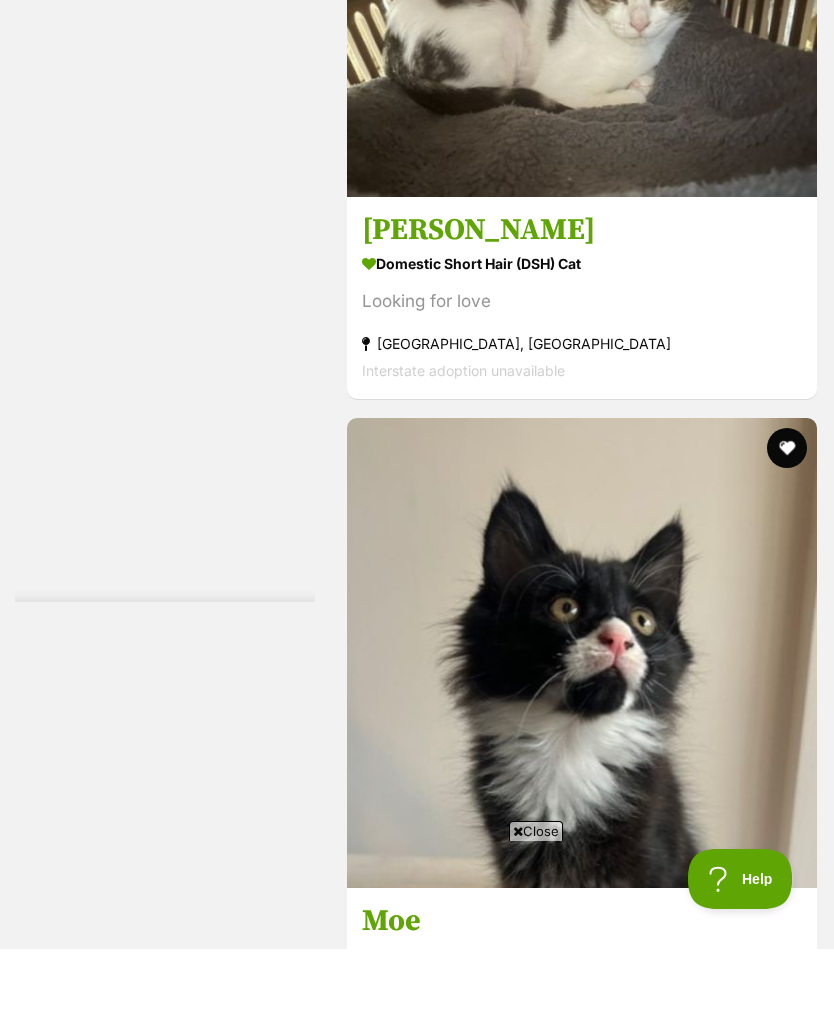 scroll, scrollTop: 6097, scrollLeft: 0, axis: vertical 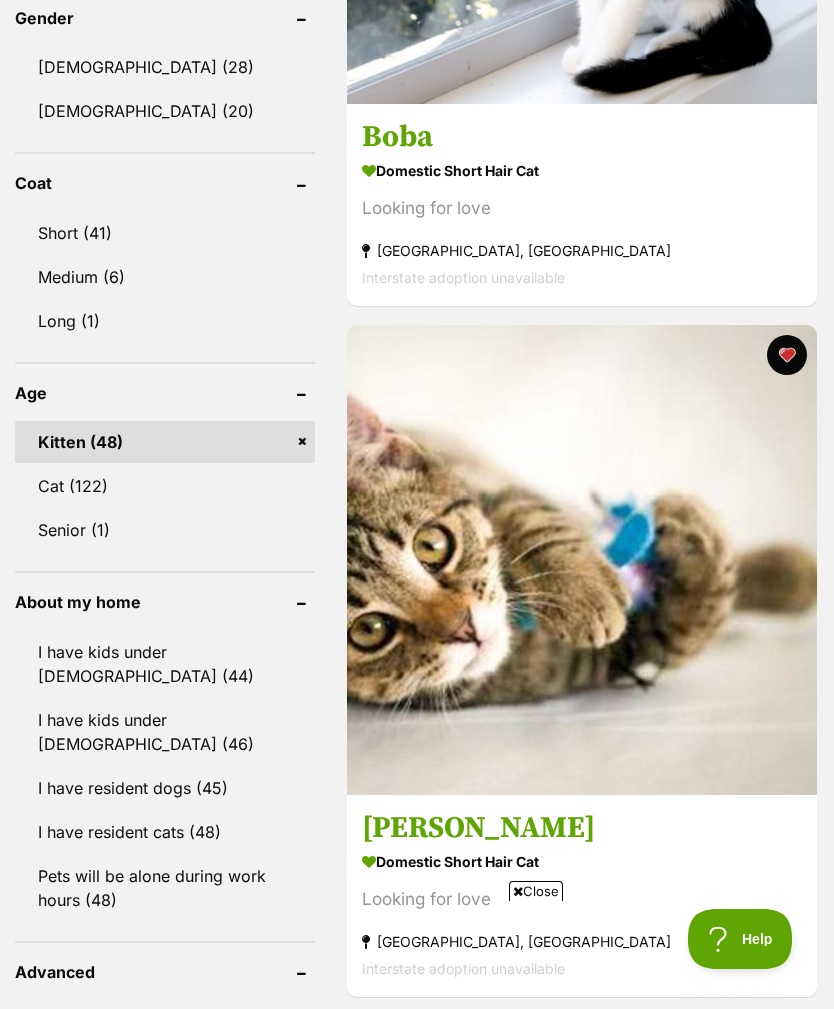click at bounding box center [582, 1943] 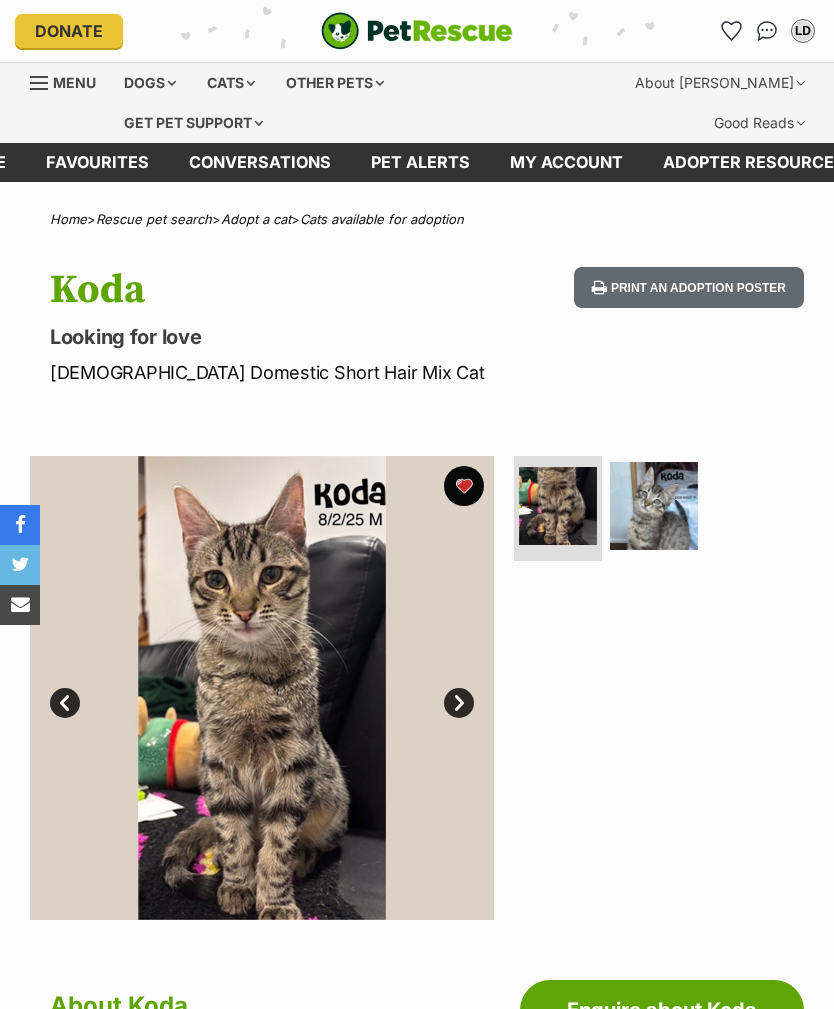 scroll, scrollTop: 0, scrollLeft: 0, axis: both 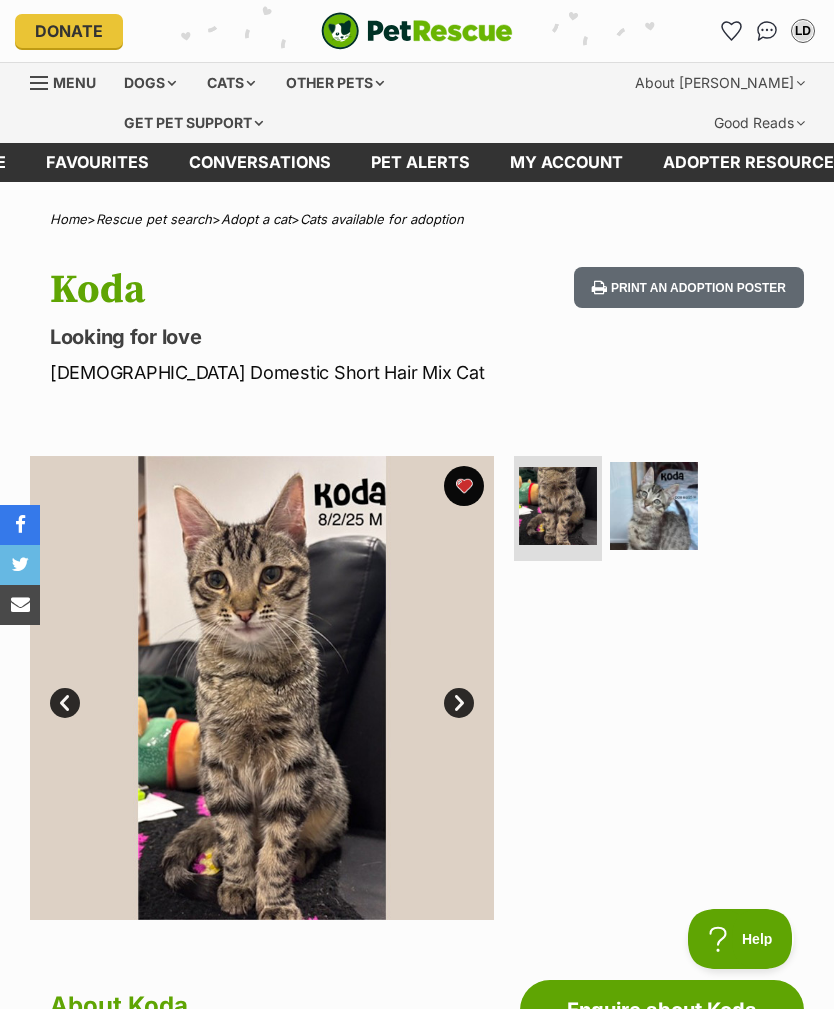 click on "About Koda" at bounding box center (272, 1006) 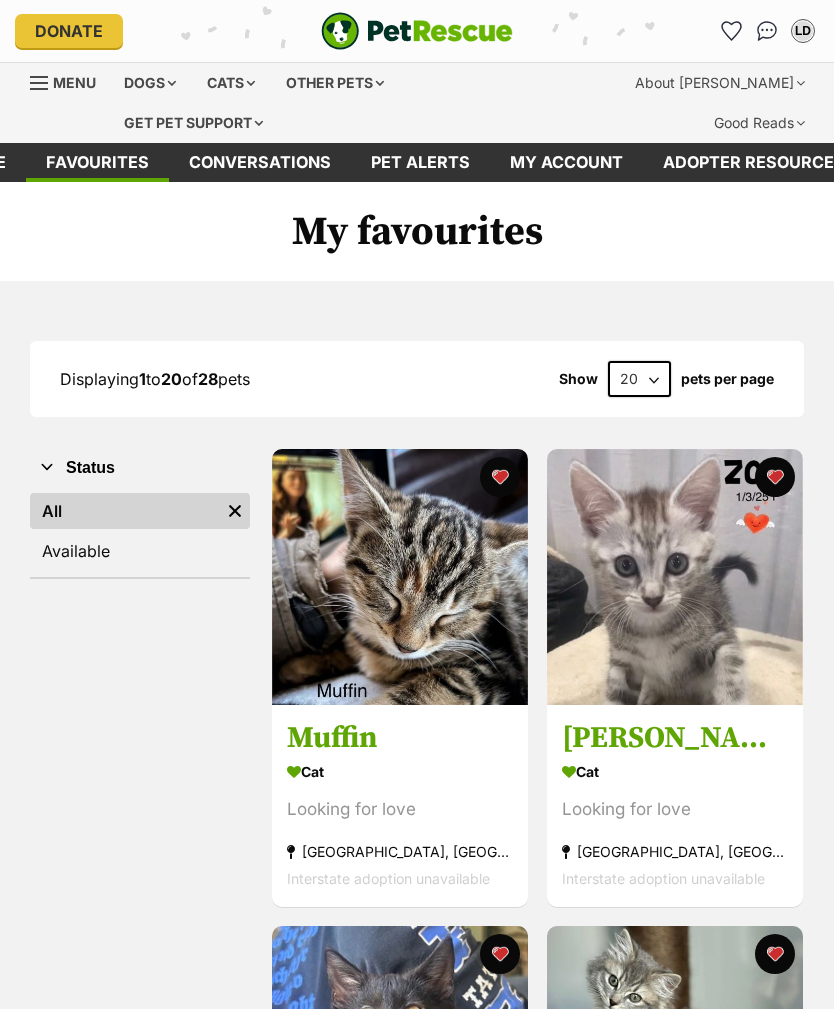 scroll, scrollTop: 0, scrollLeft: 0, axis: both 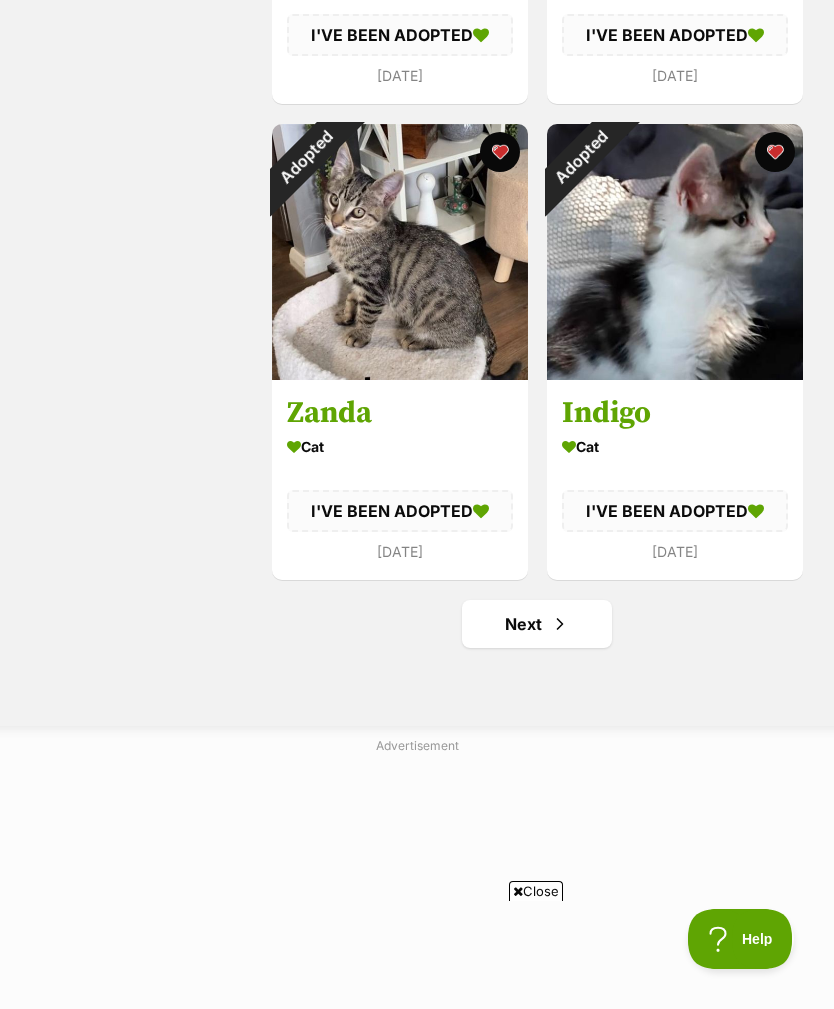 click at bounding box center [560, 624] 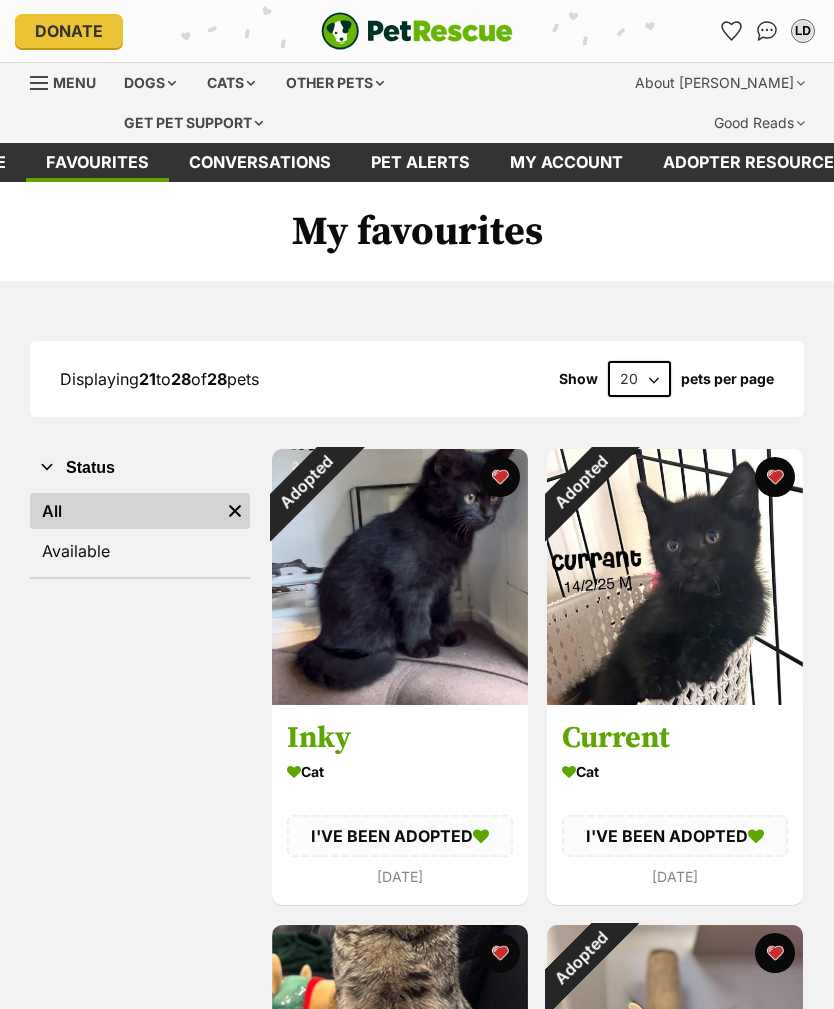 scroll, scrollTop: 0, scrollLeft: 0, axis: both 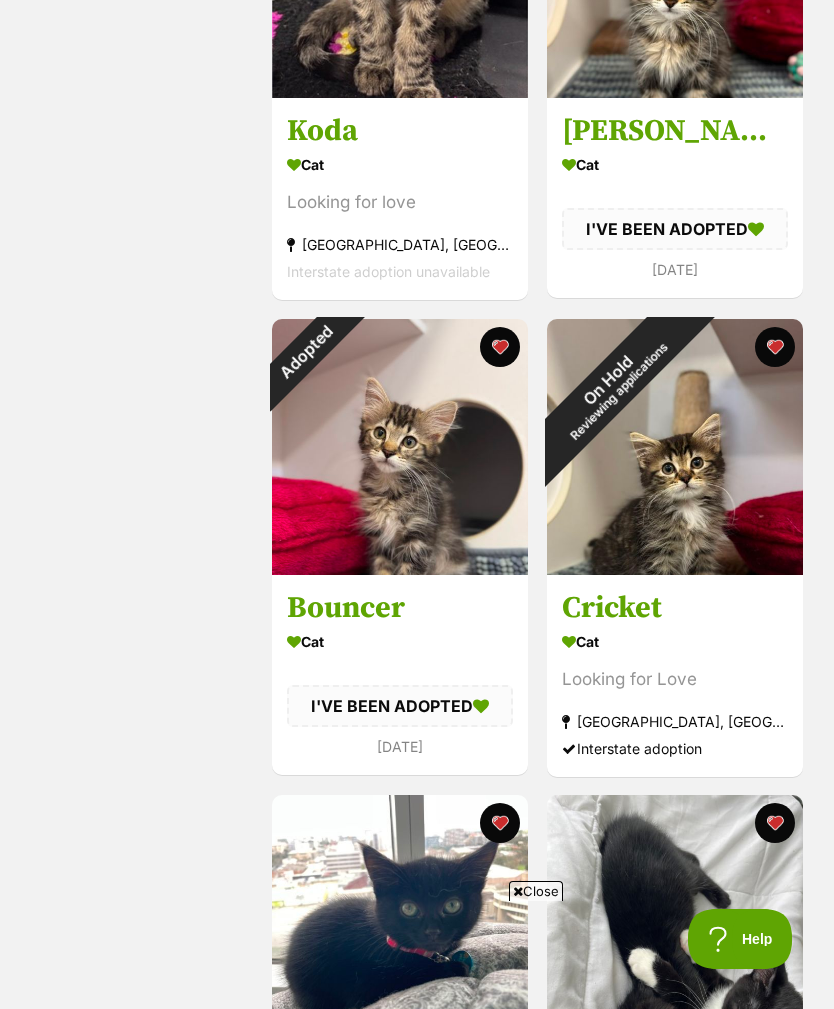click on "On Hold Reviewing applications" at bounding box center (613, 385) 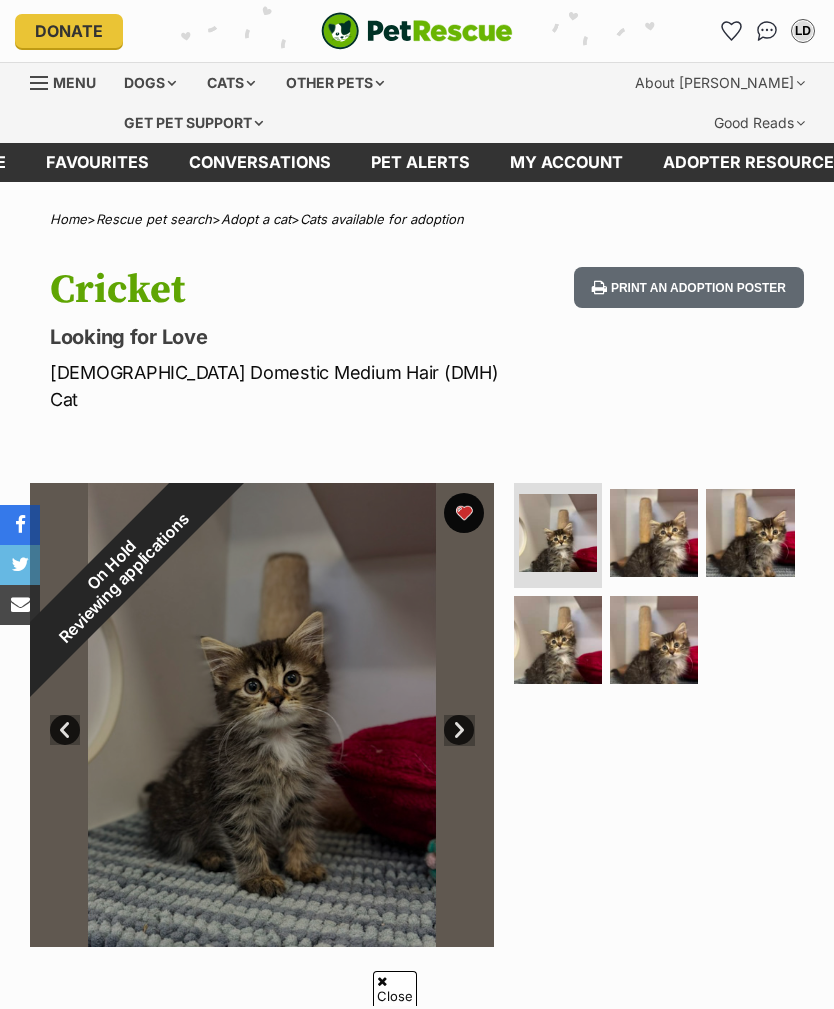 scroll, scrollTop: 470, scrollLeft: 0, axis: vertical 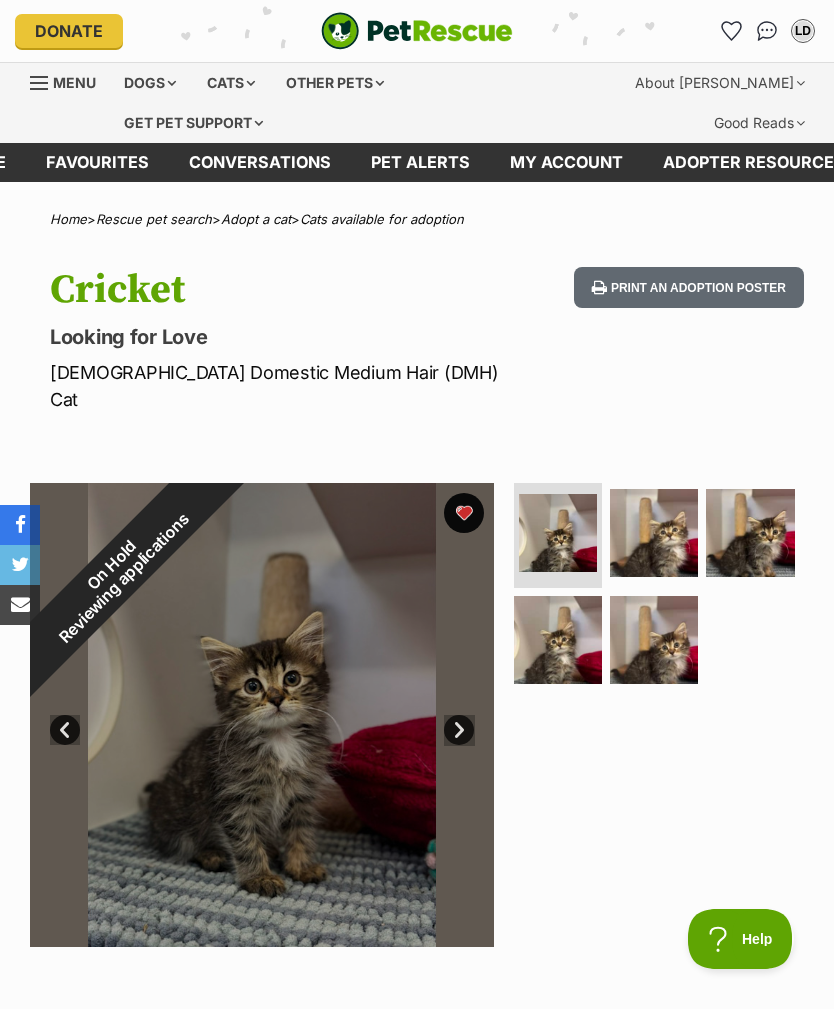 click 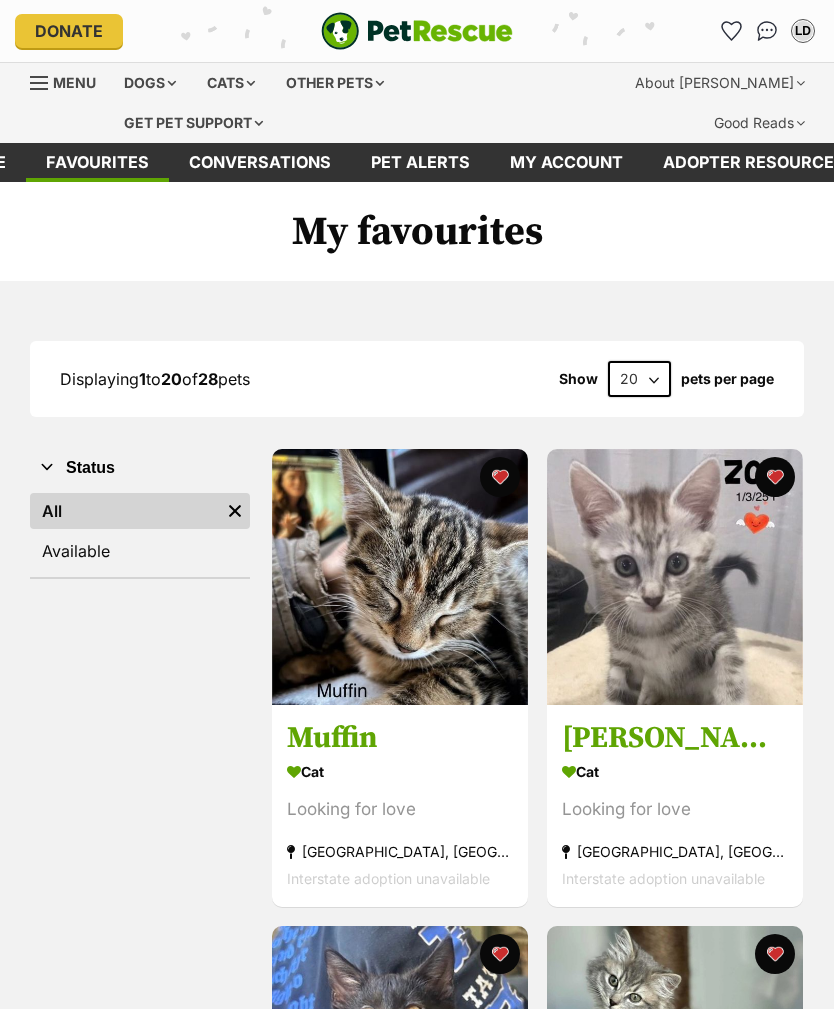 scroll, scrollTop: 0, scrollLeft: 0, axis: both 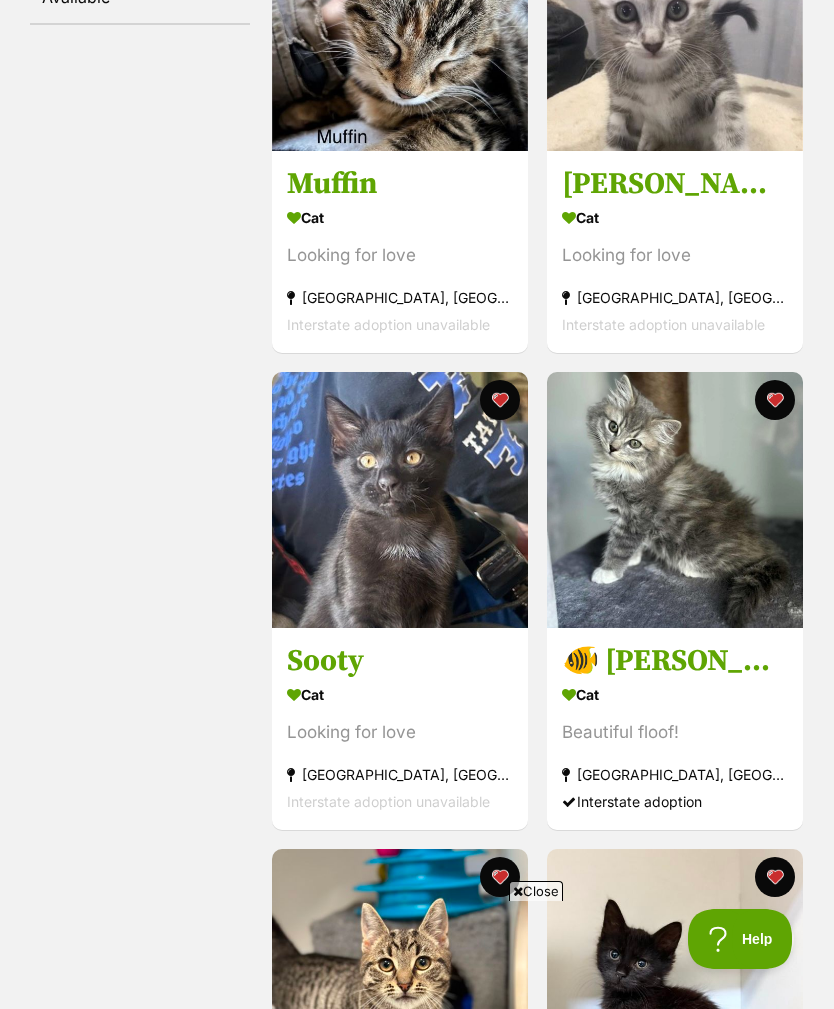 click at bounding box center [675, 500] 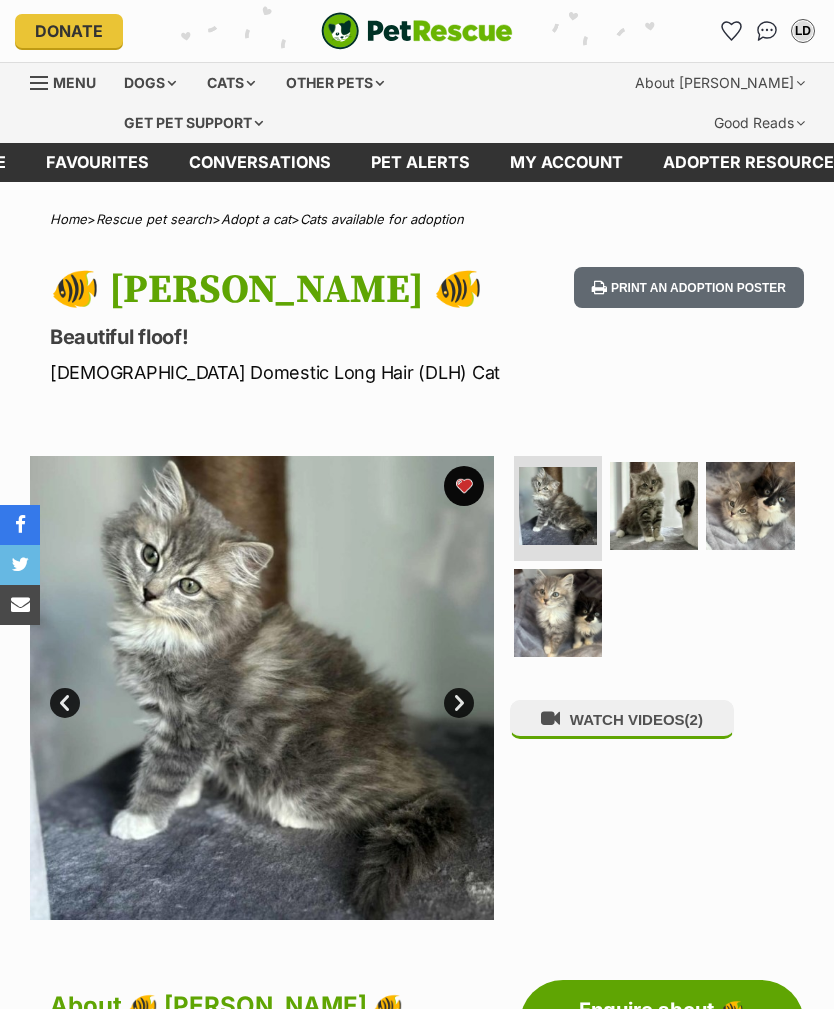 scroll, scrollTop: 0, scrollLeft: 0, axis: both 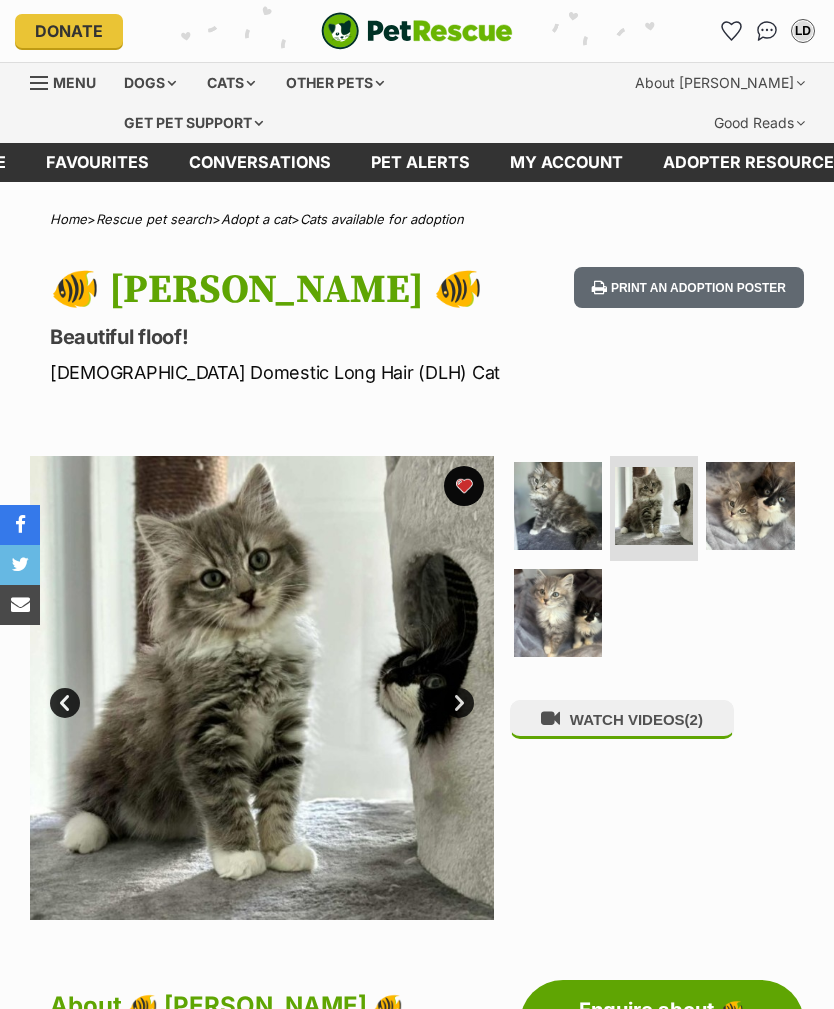 click on "Next" at bounding box center (459, 703) 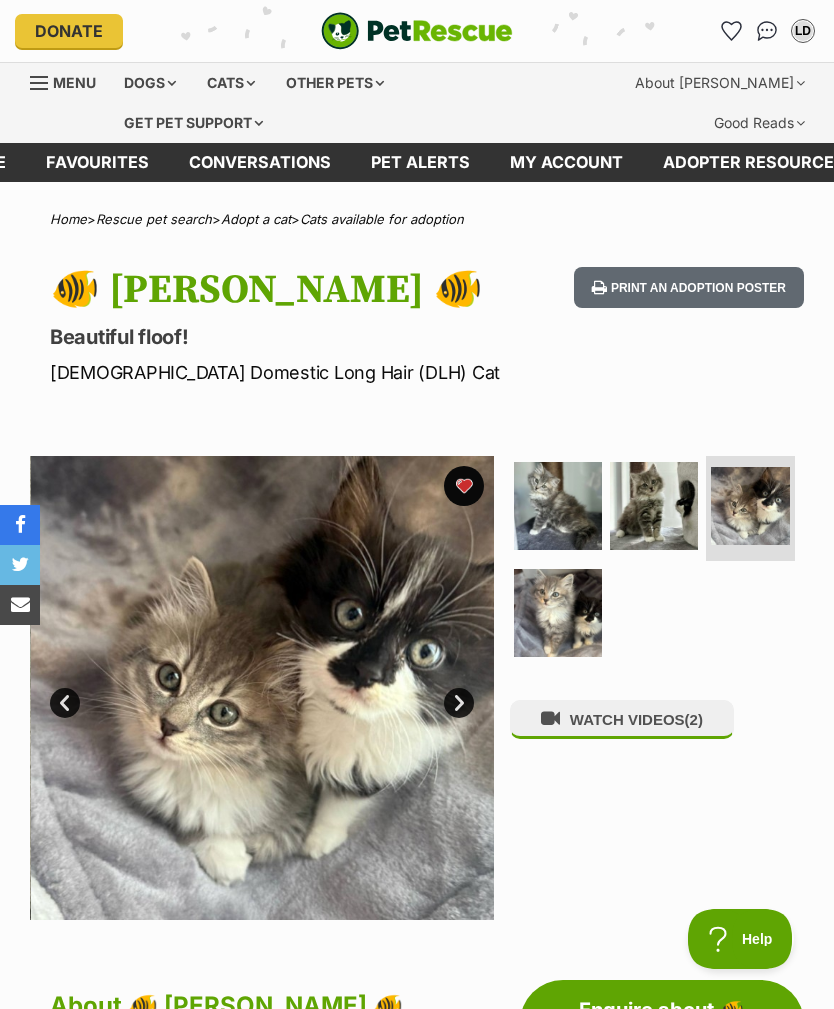 scroll, scrollTop: 0, scrollLeft: 0, axis: both 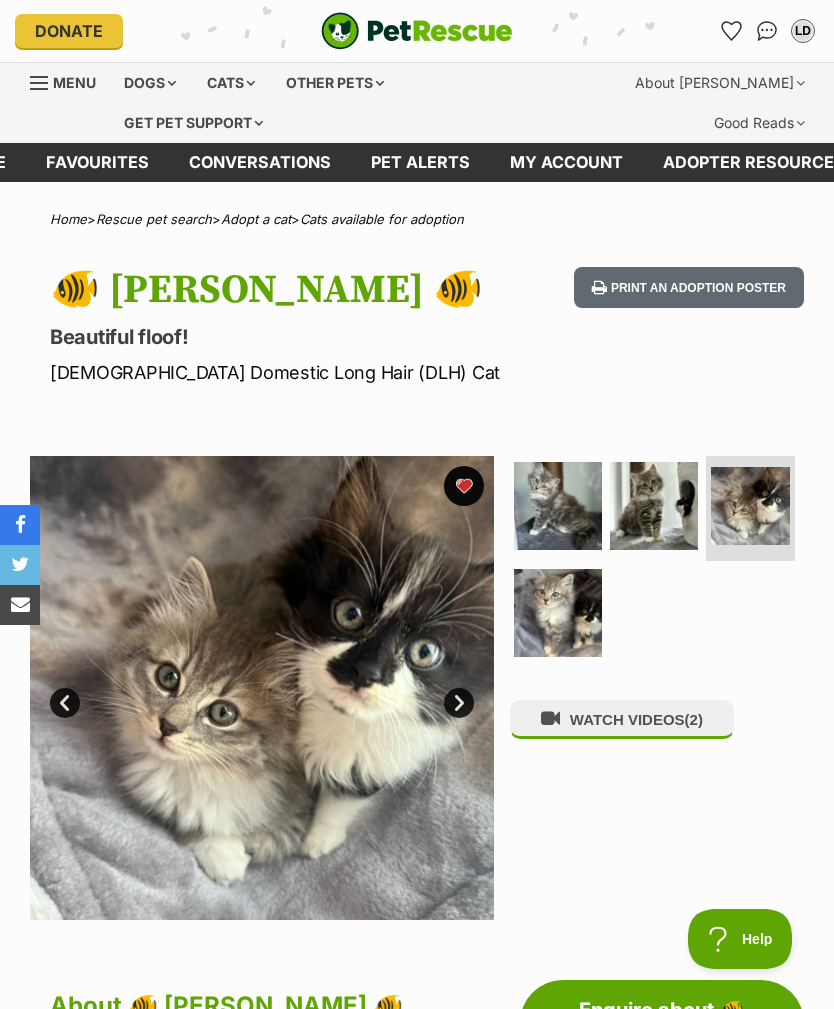 click on "Next" at bounding box center [459, 703] 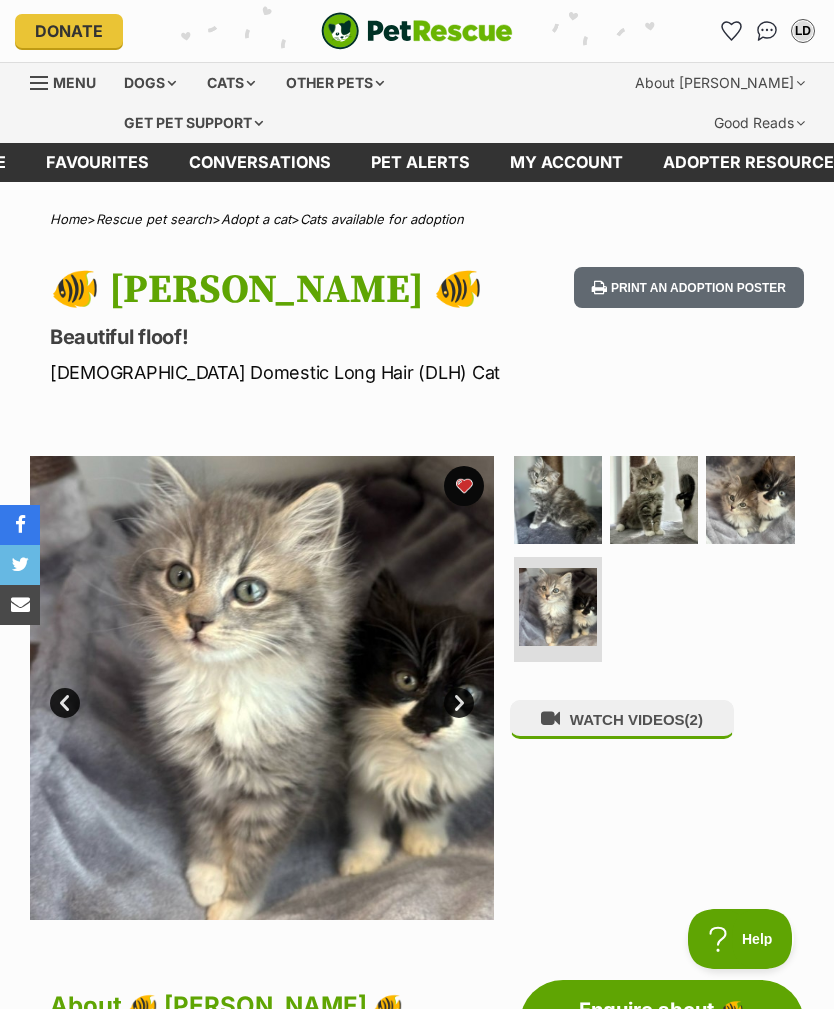 scroll, scrollTop: 0, scrollLeft: 0, axis: both 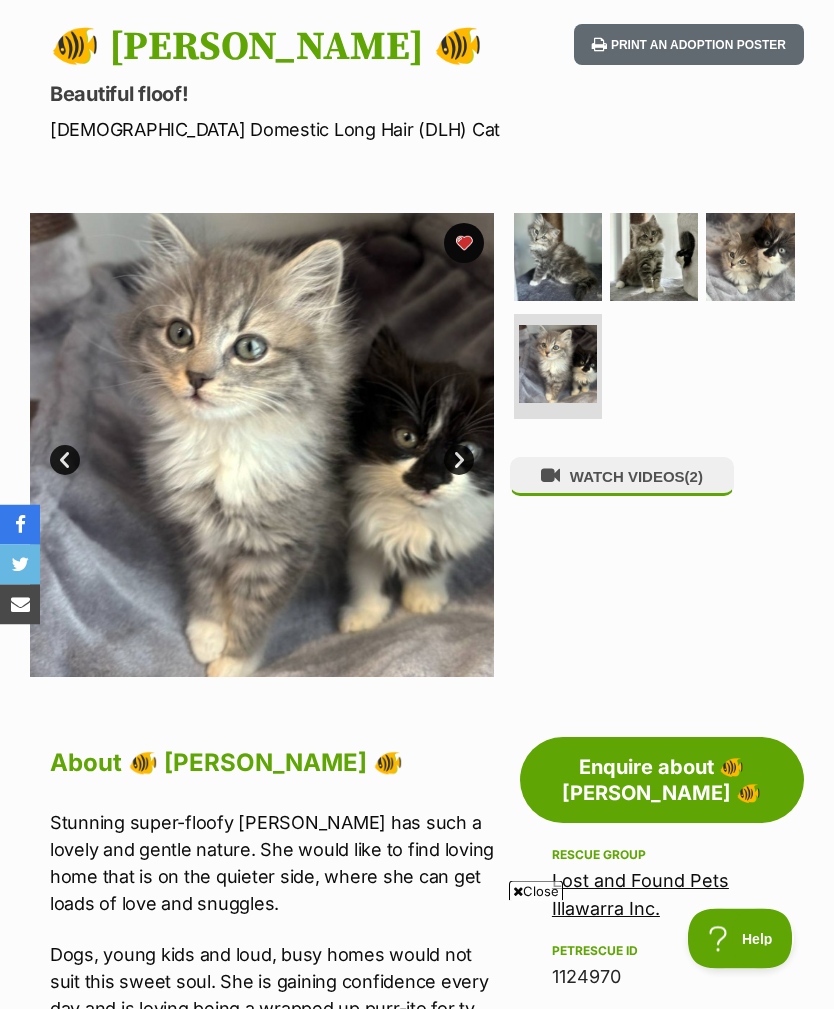click on "WATCH VIDEOS
(2)" at bounding box center (622, 477) 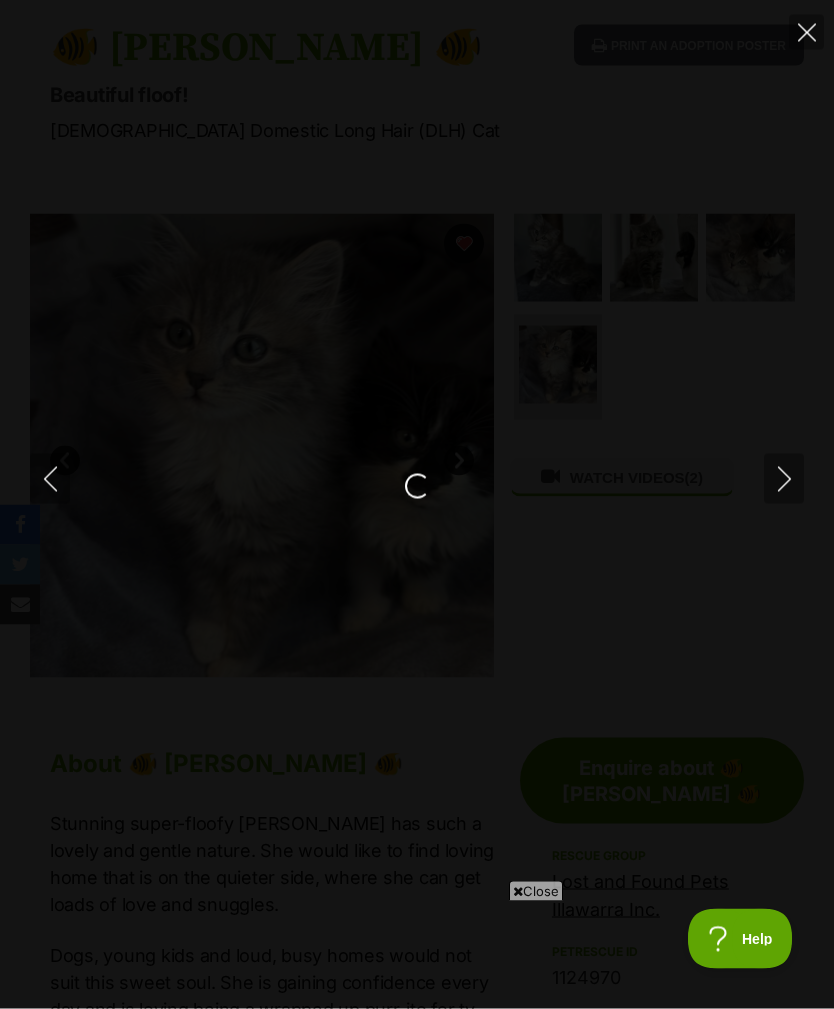 scroll, scrollTop: 243, scrollLeft: 0, axis: vertical 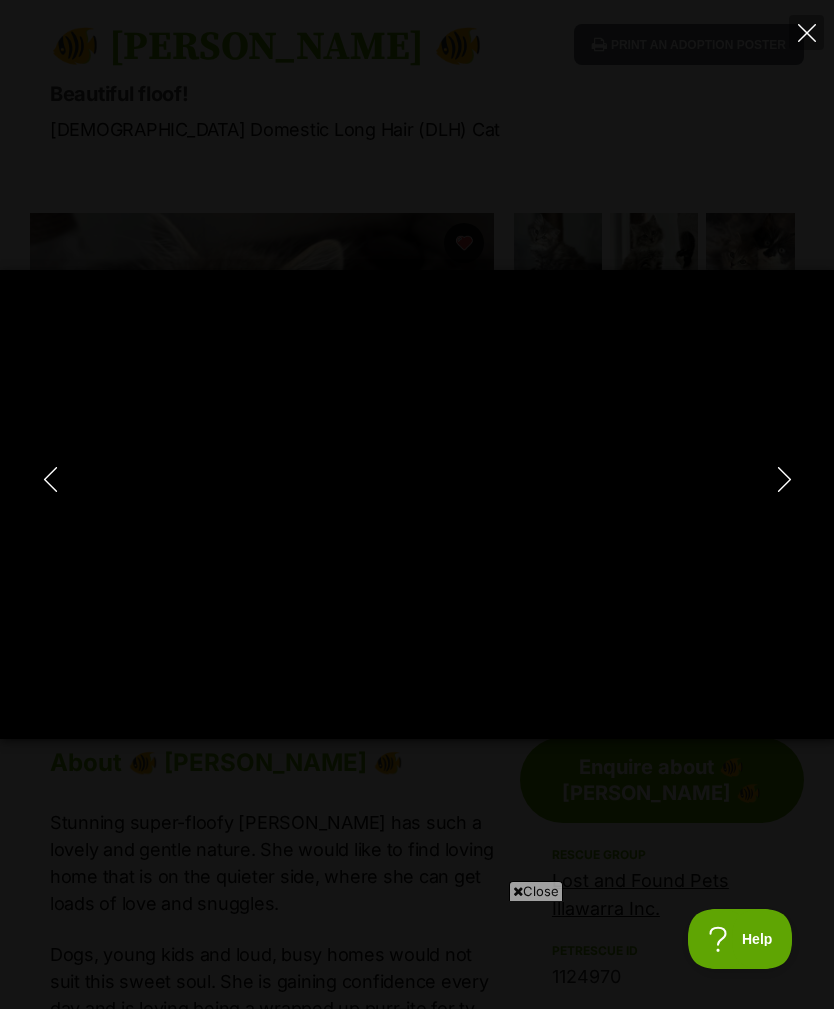 type on "100" 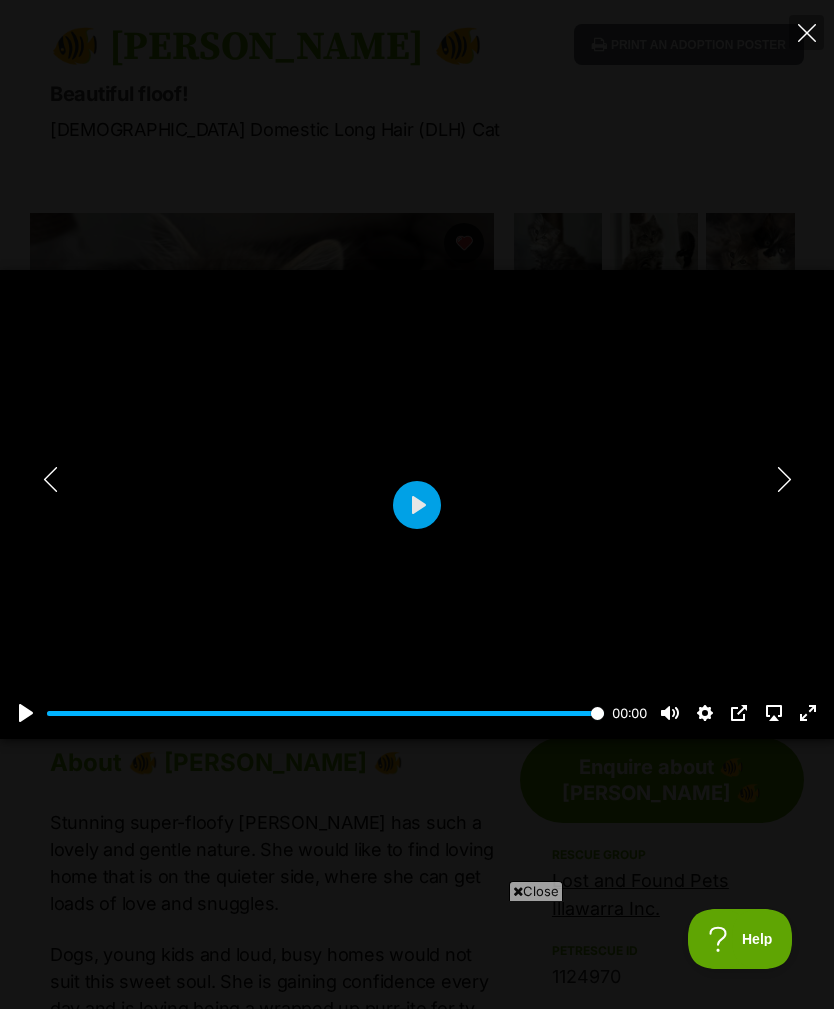 click 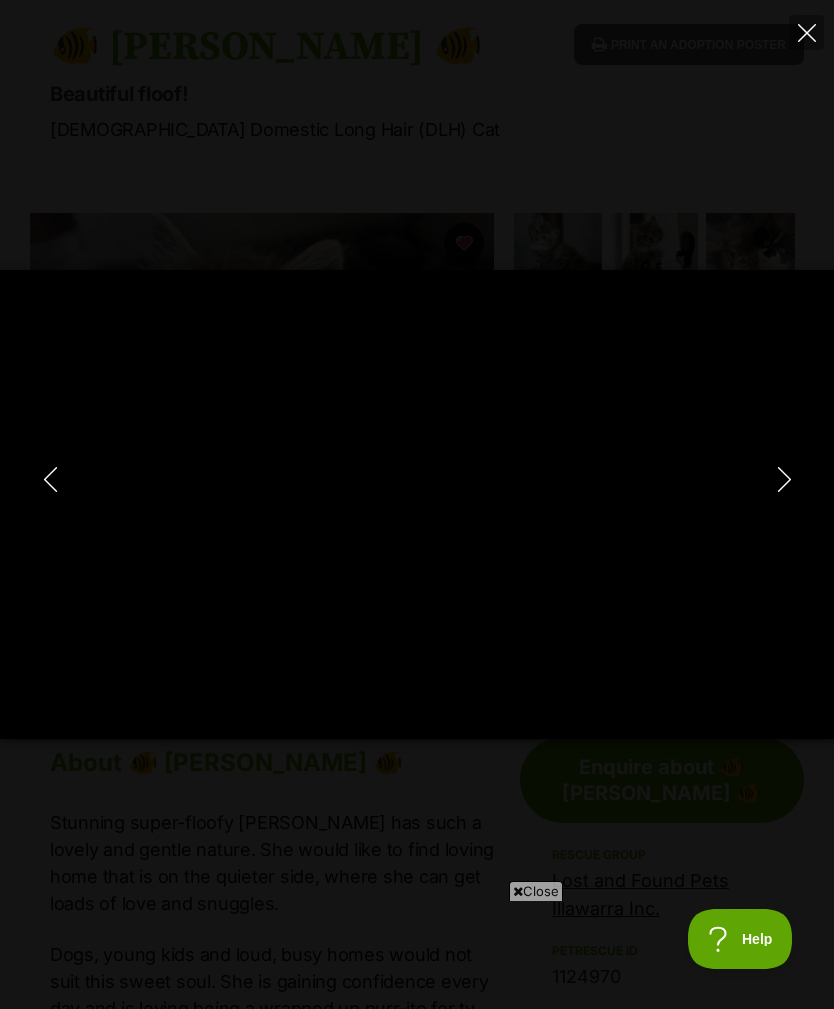type on "100" 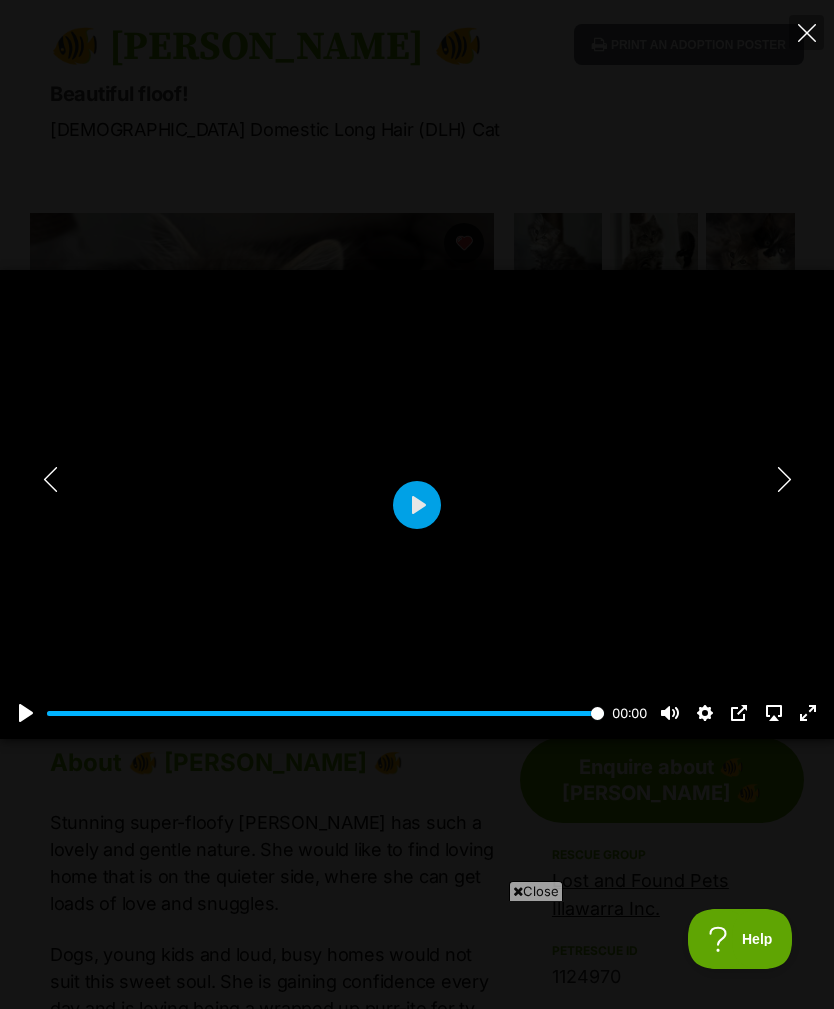 click 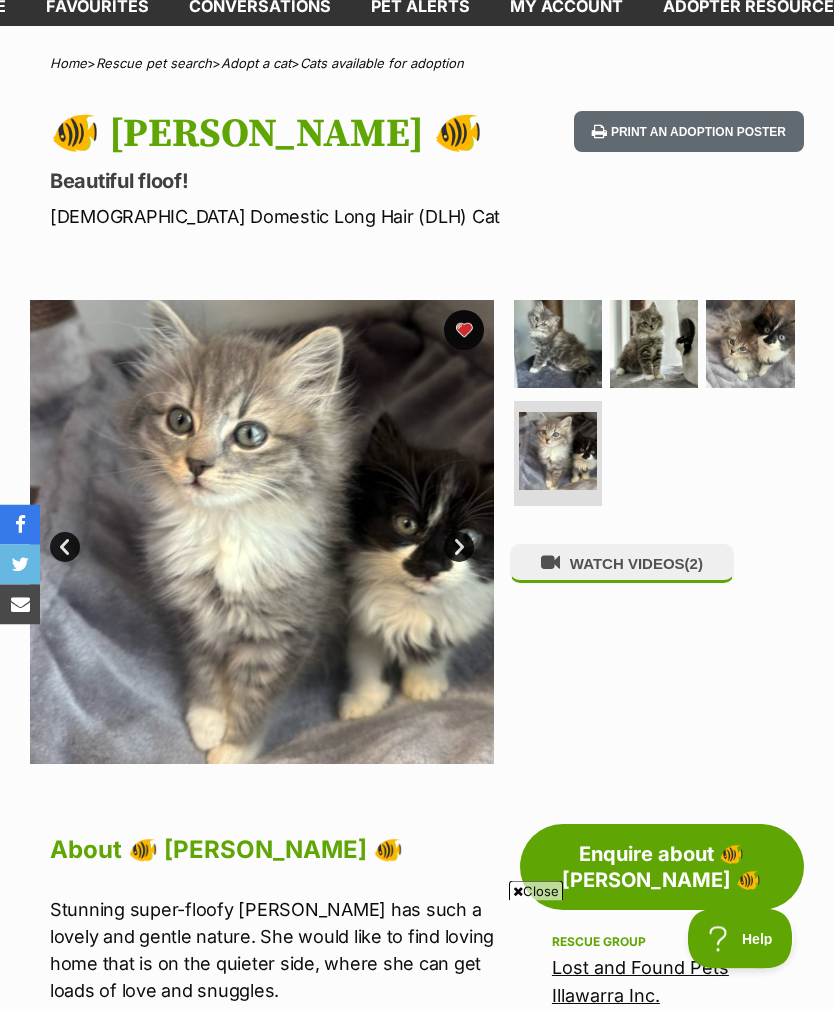 scroll, scrollTop: 0, scrollLeft: 0, axis: both 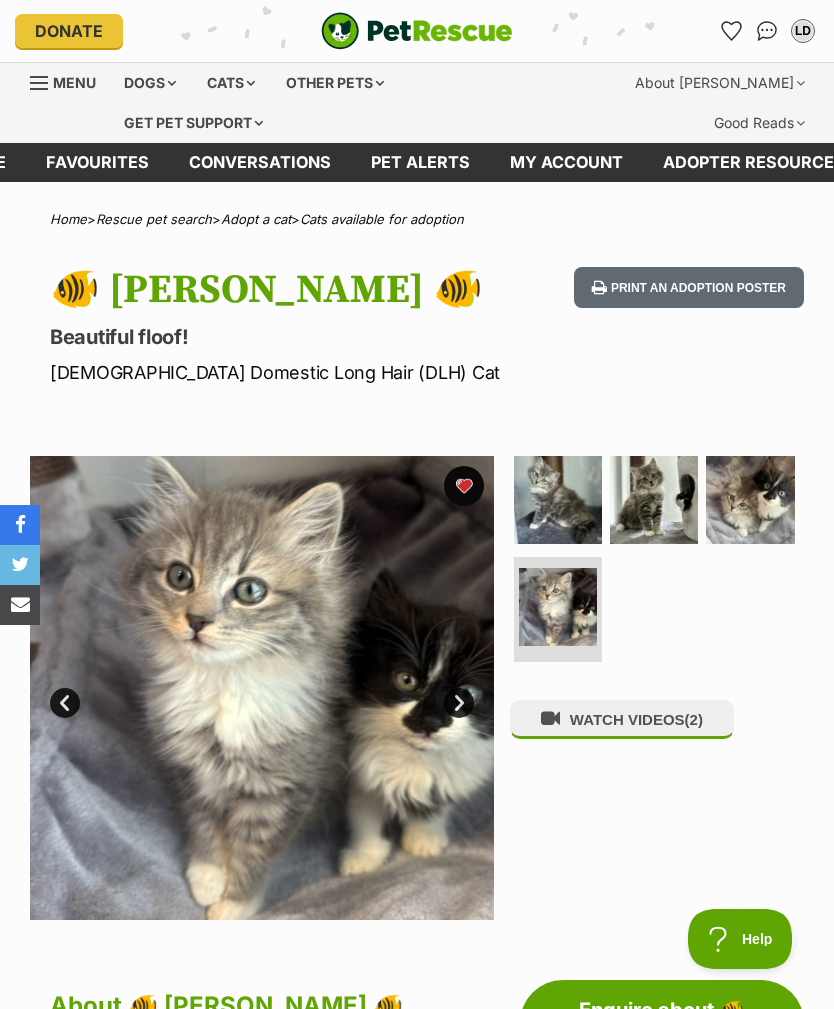 click at bounding box center [731, 31] 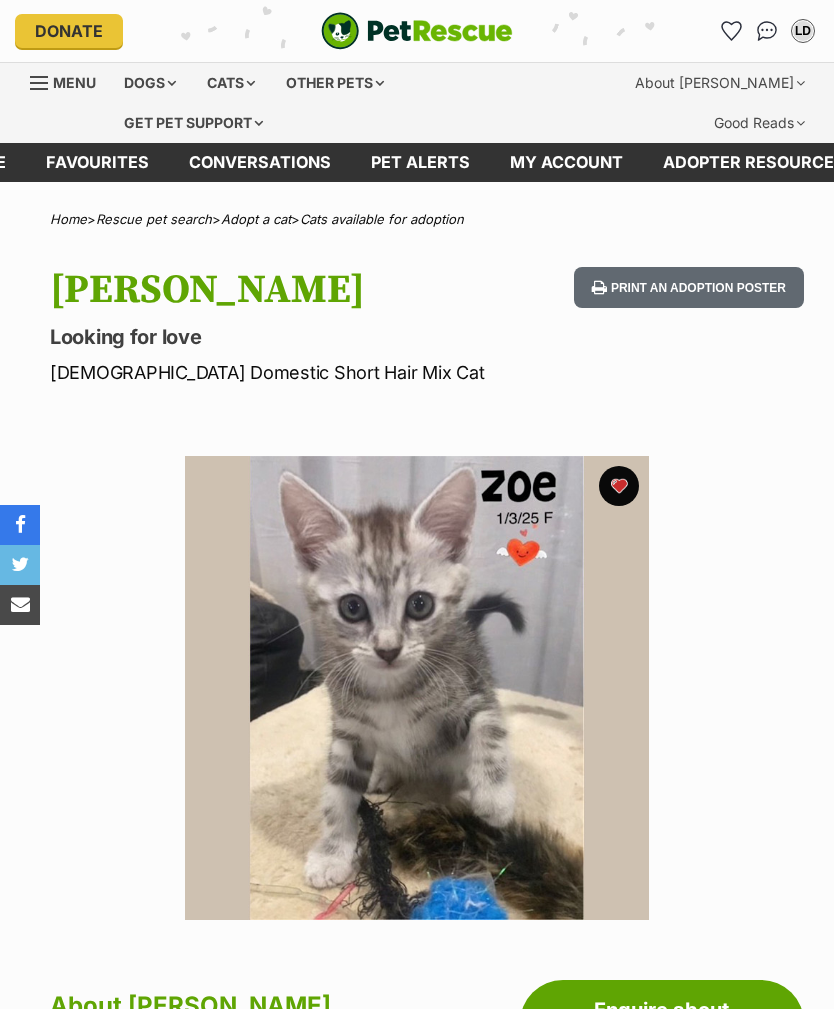 scroll, scrollTop: 0, scrollLeft: 0, axis: both 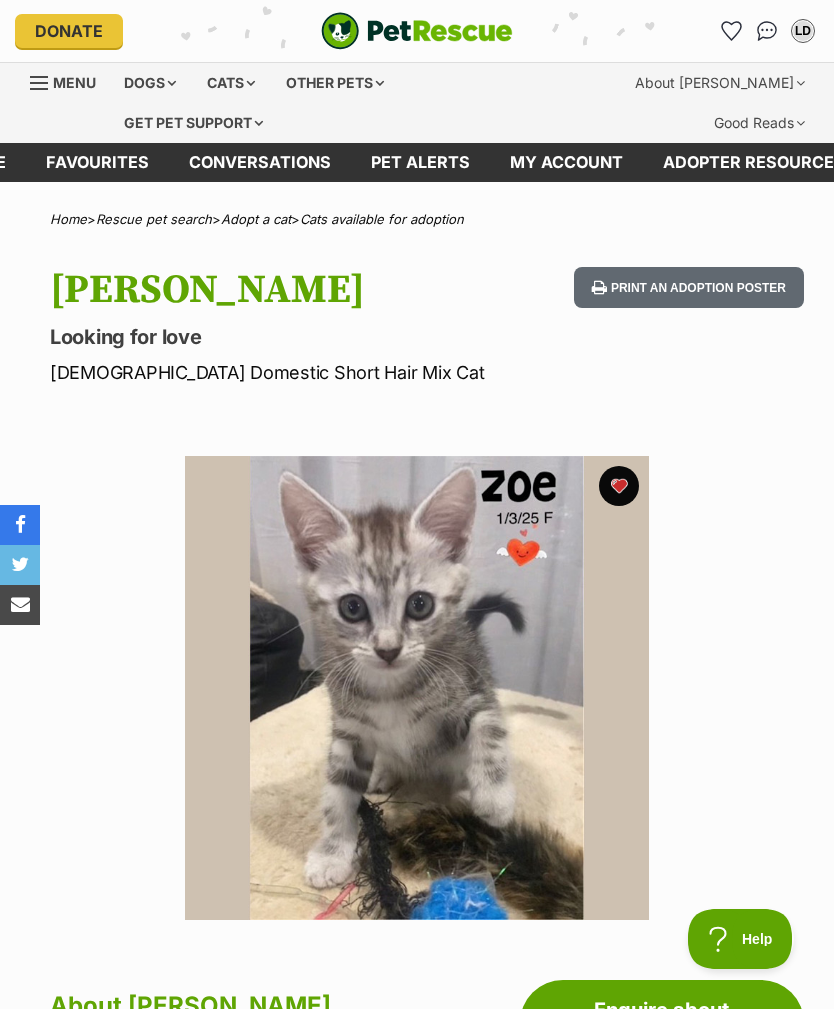 click 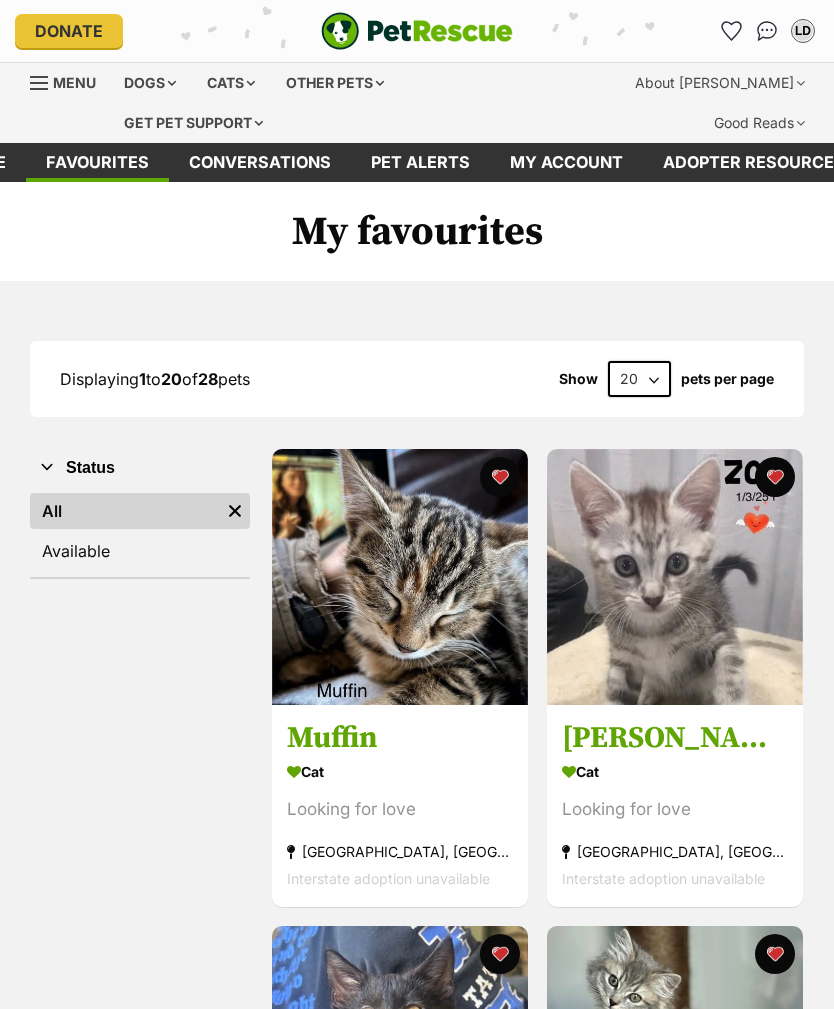 scroll, scrollTop: 0, scrollLeft: 0, axis: both 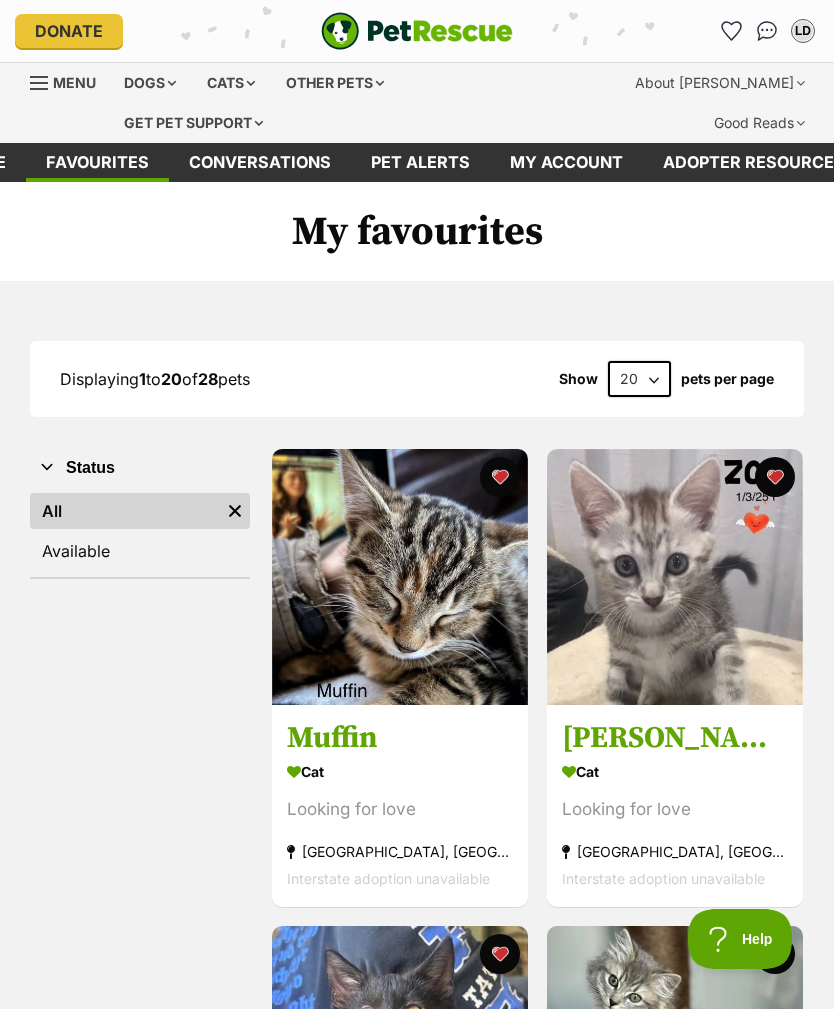 click at bounding box center [400, 577] 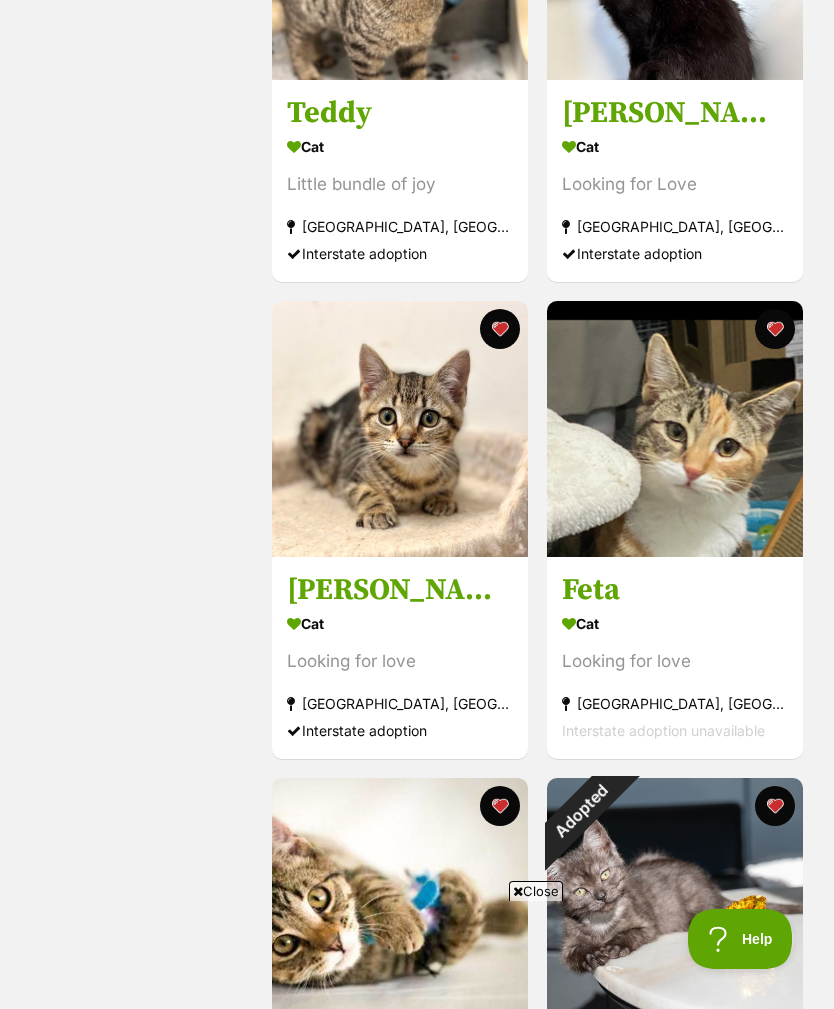 scroll, scrollTop: 1583, scrollLeft: 0, axis: vertical 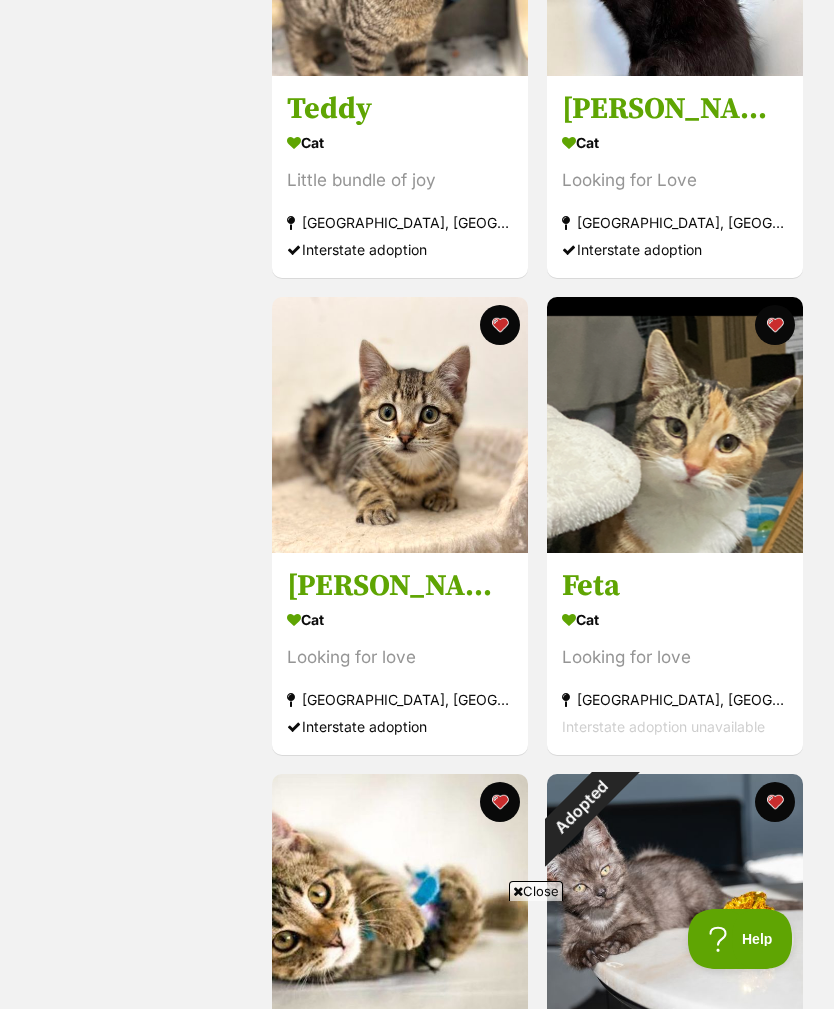 click at bounding box center (400, 425) 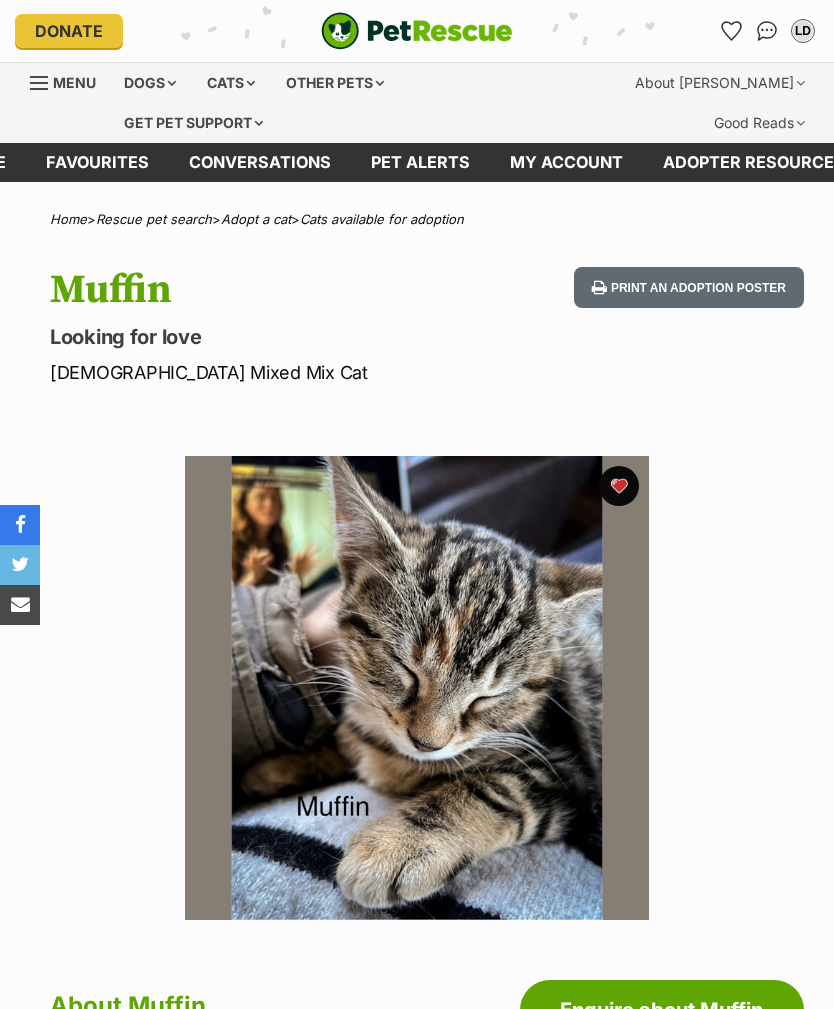 scroll, scrollTop: 0, scrollLeft: 0, axis: both 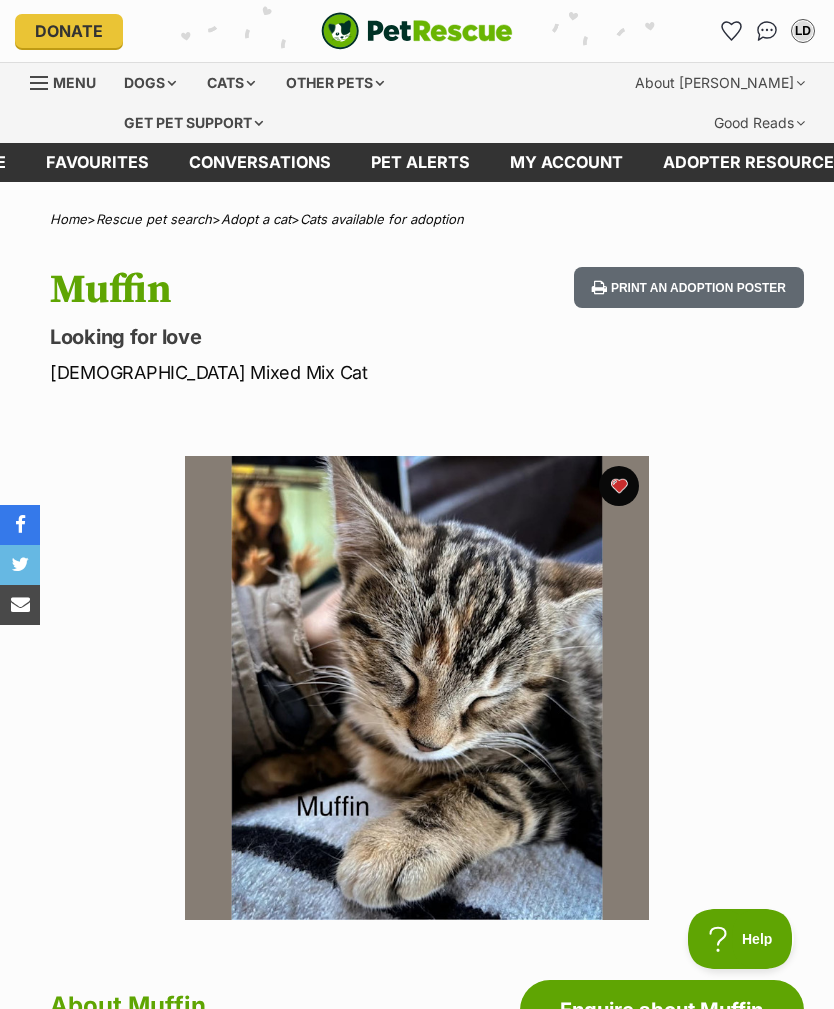 click at bounding box center [417, 688] 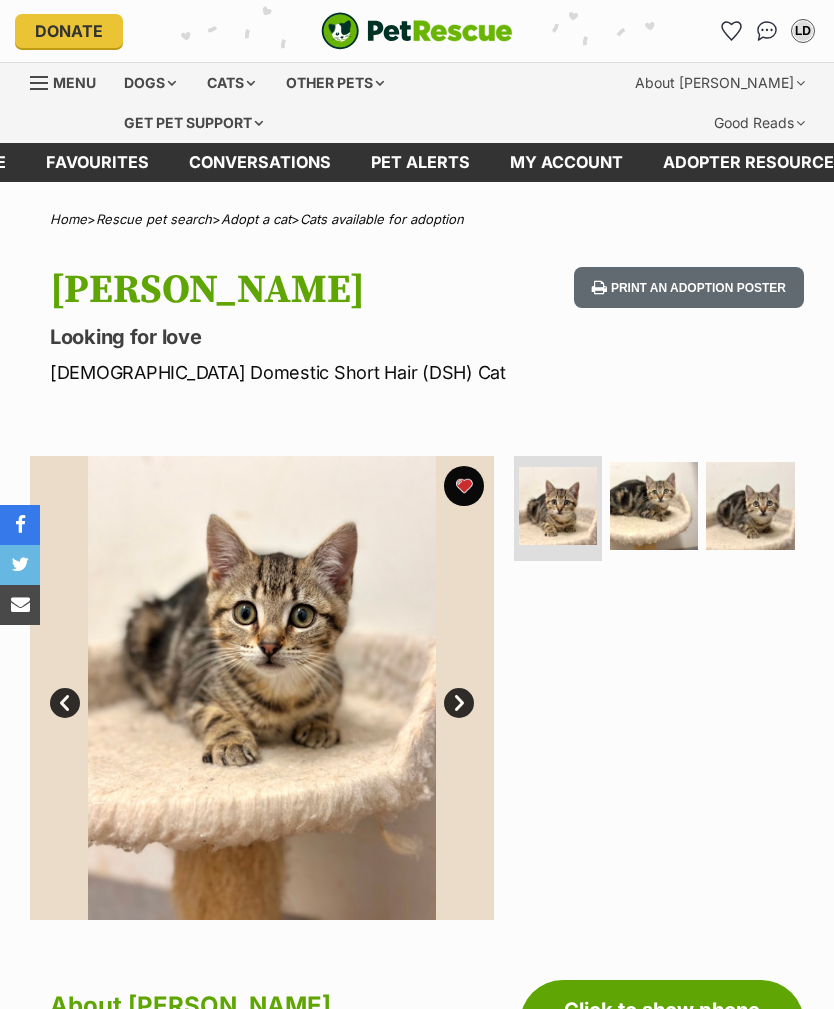 scroll, scrollTop: 0, scrollLeft: 0, axis: both 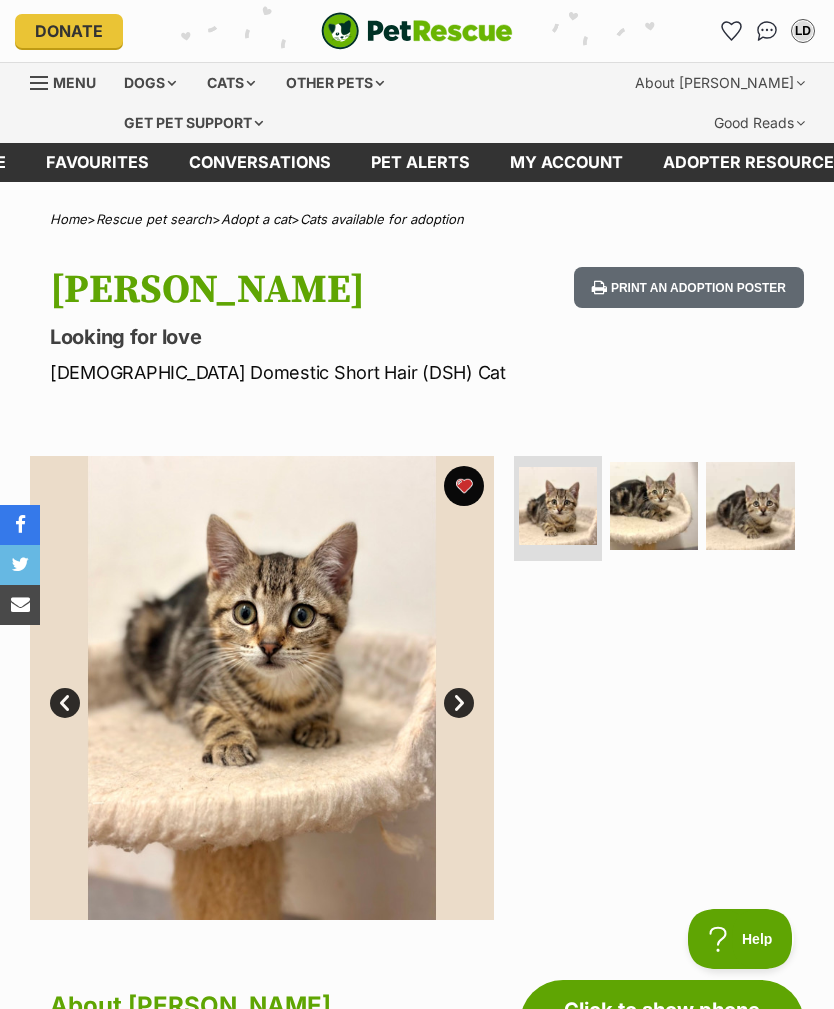 click on "Next" at bounding box center [459, 703] 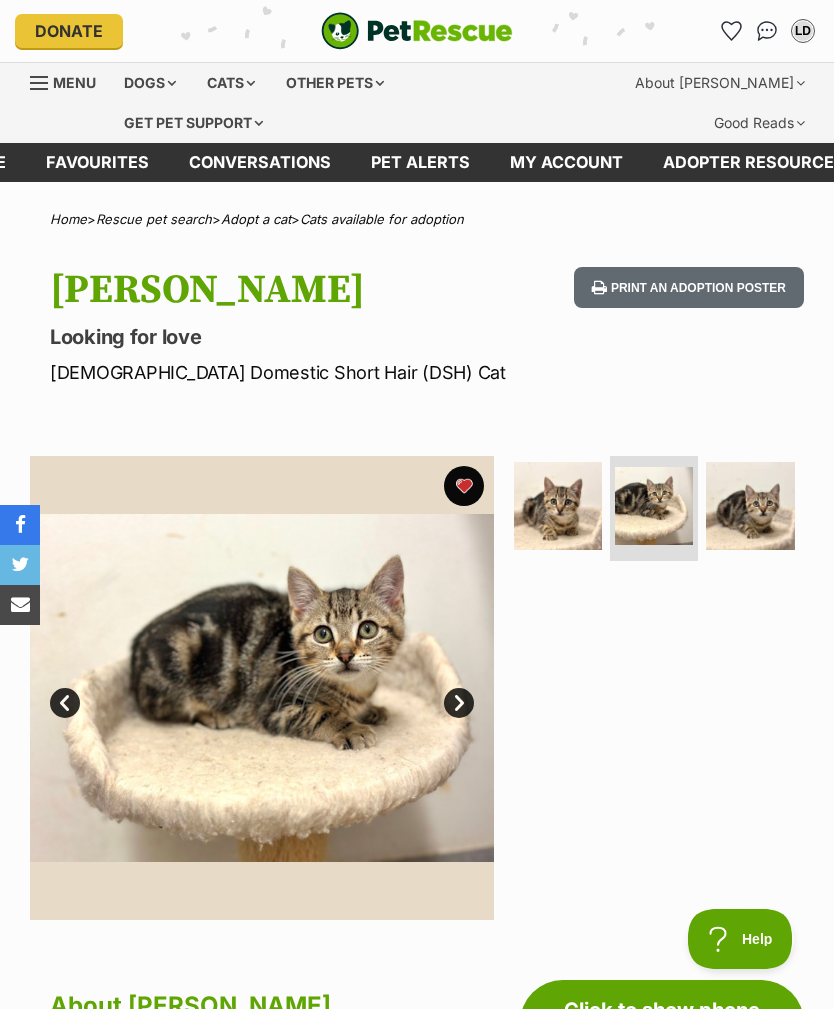 click on "Next" at bounding box center [459, 703] 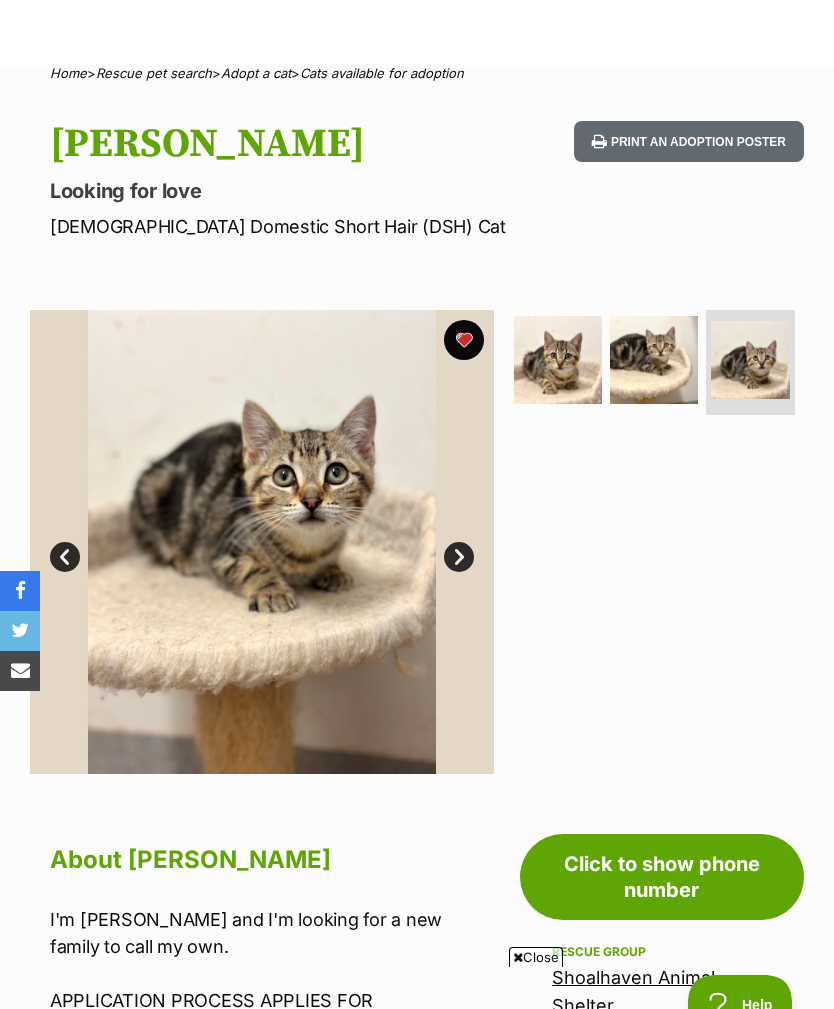 scroll, scrollTop: 0, scrollLeft: 0, axis: both 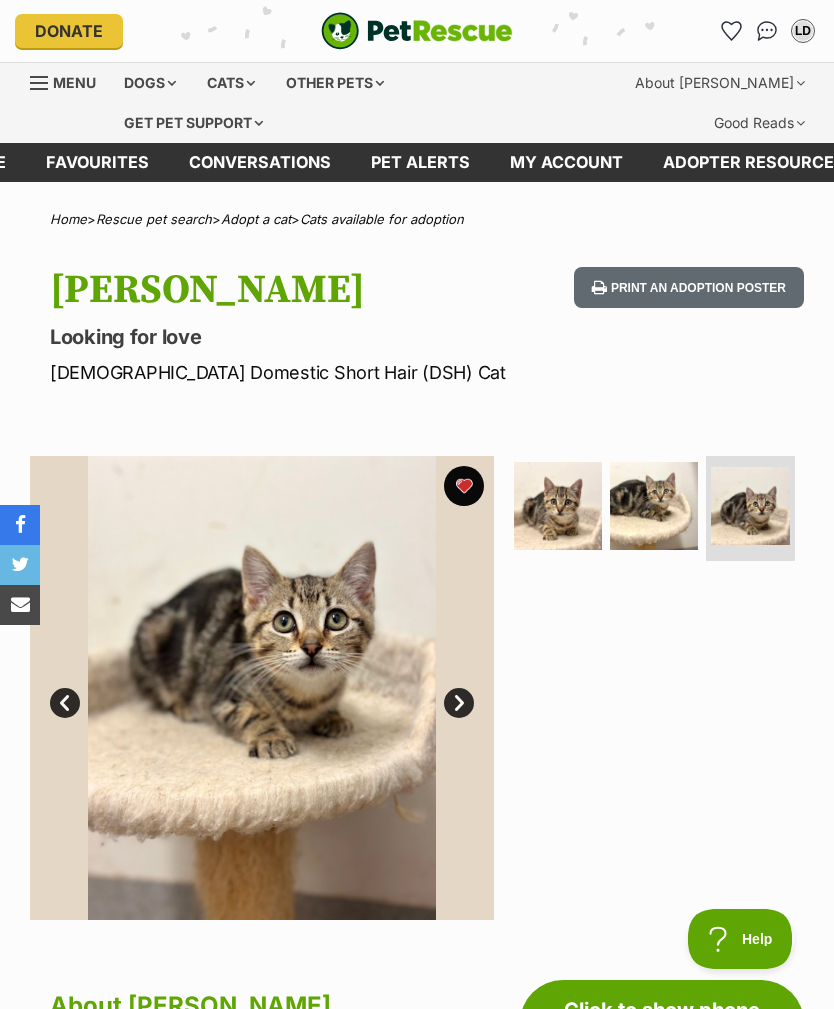 click at bounding box center (731, 31) 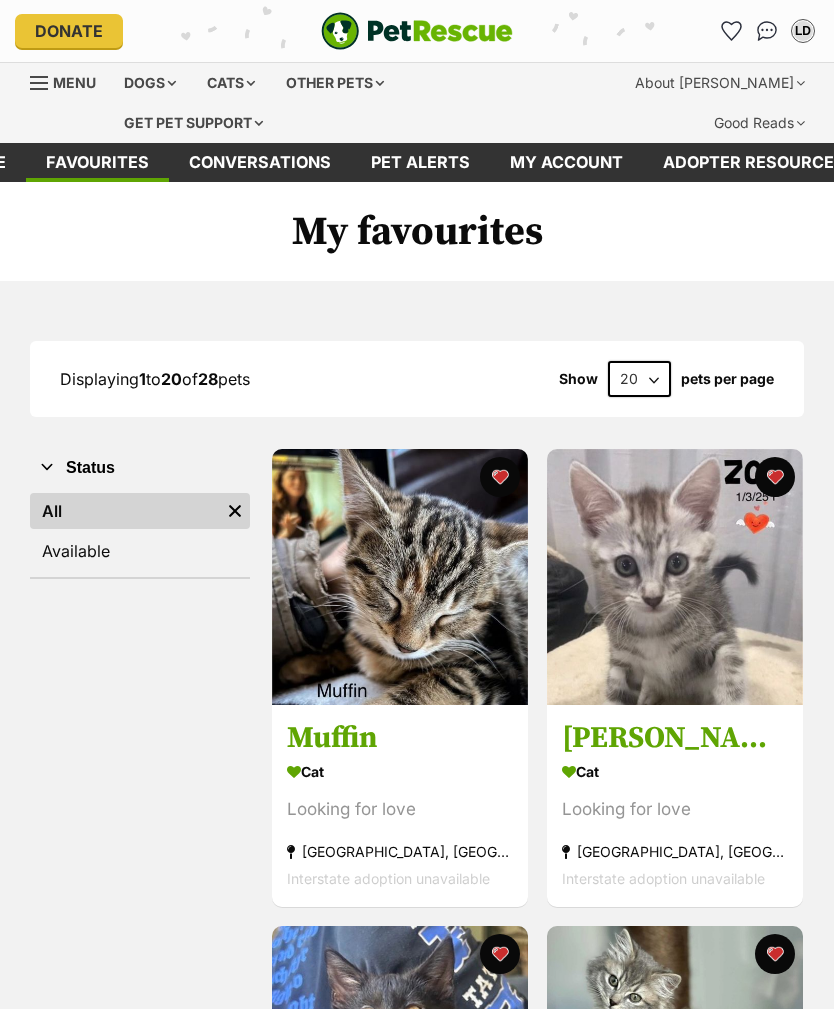 scroll, scrollTop: 0, scrollLeft: 0, axis: both 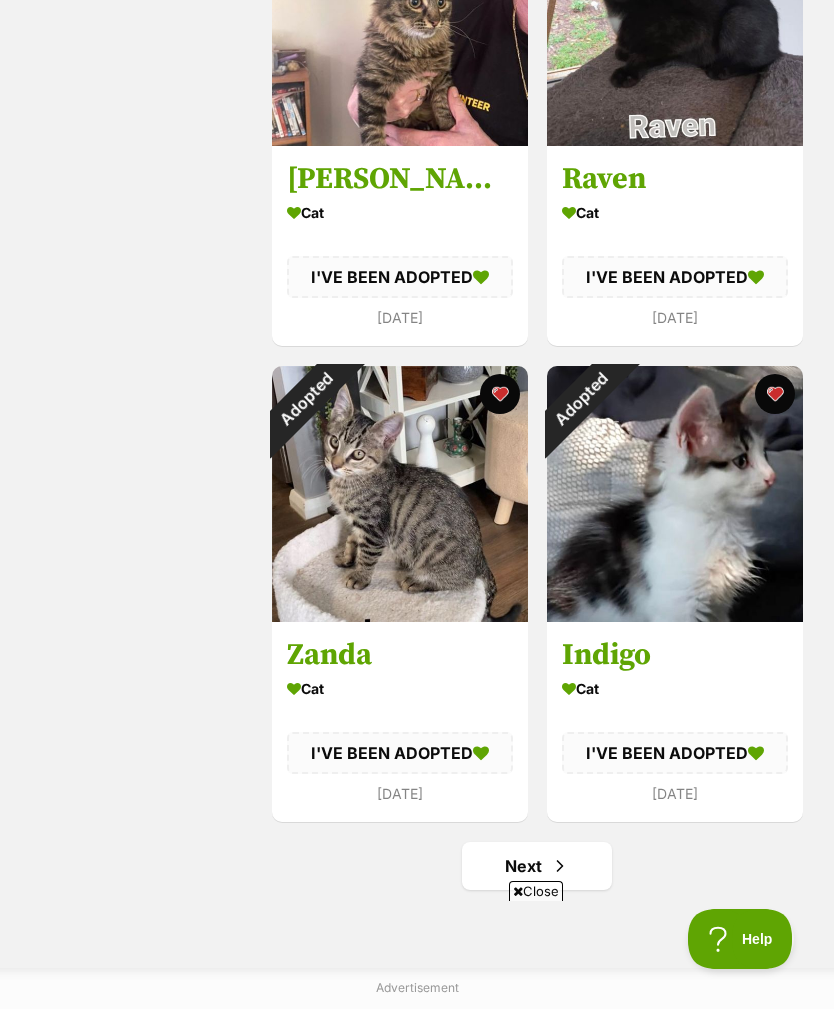 click at bounding box center (560, 866) 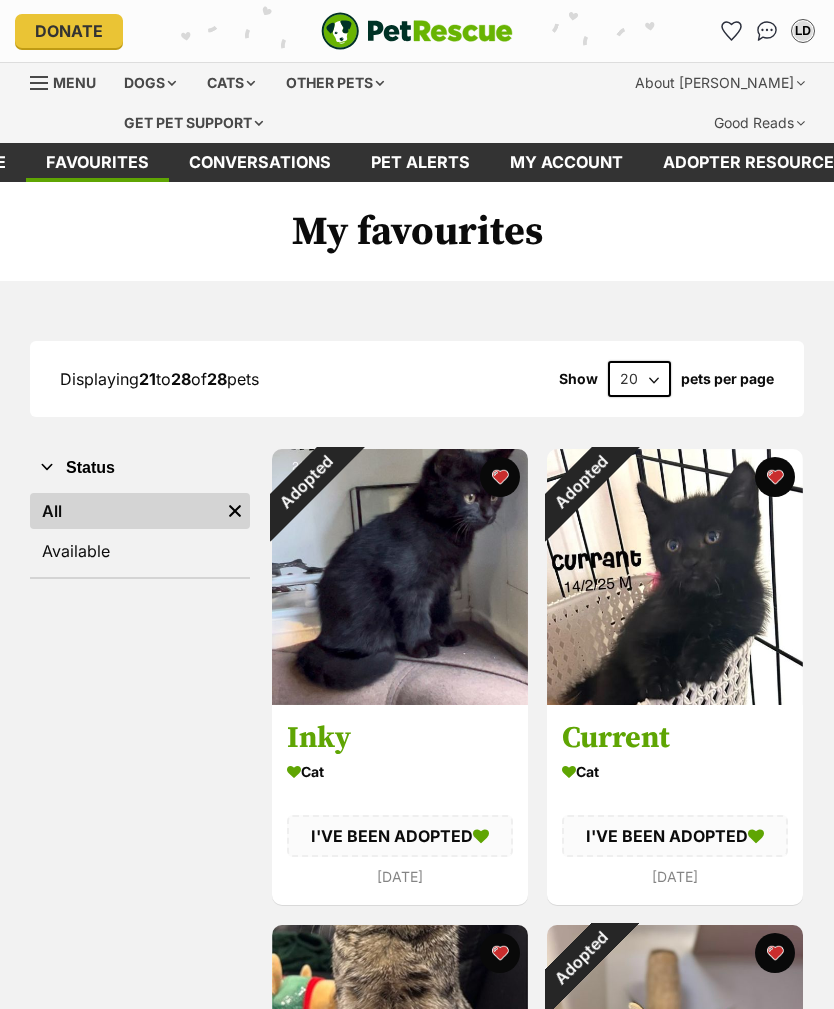scroll, scrollTop: 532, scrollLeft: 0, axis: vertical 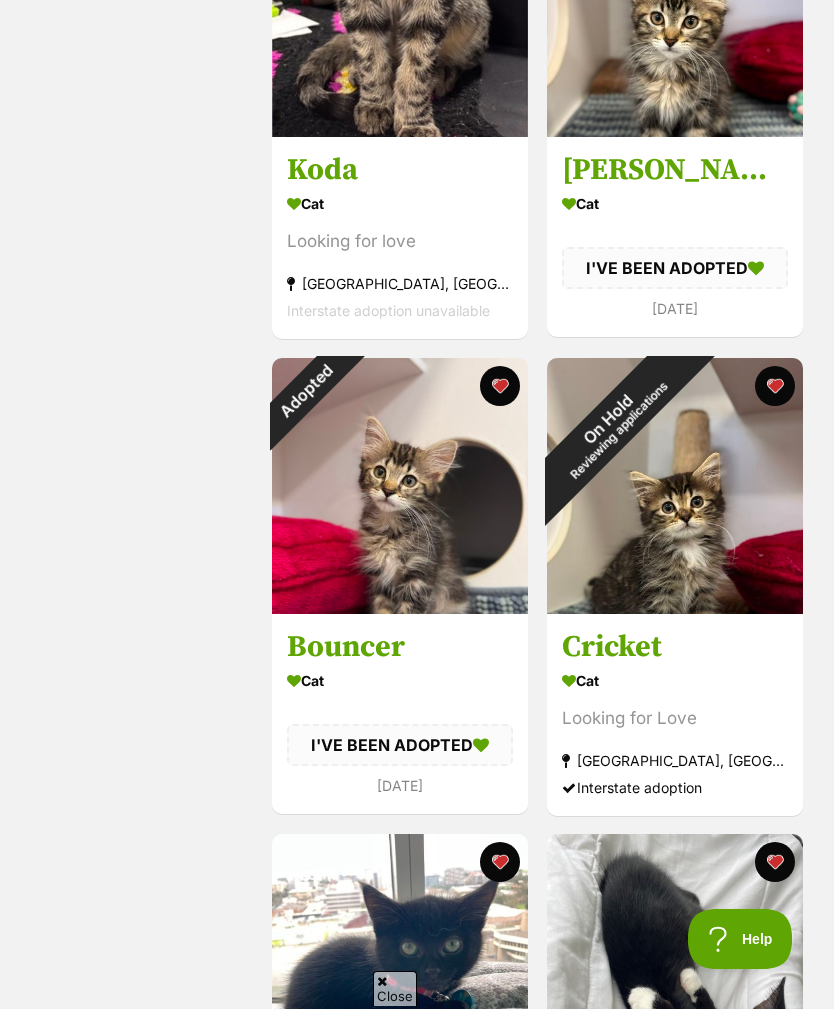 click on "On Hold Reviewing applications" at bounding box center [613, 424] 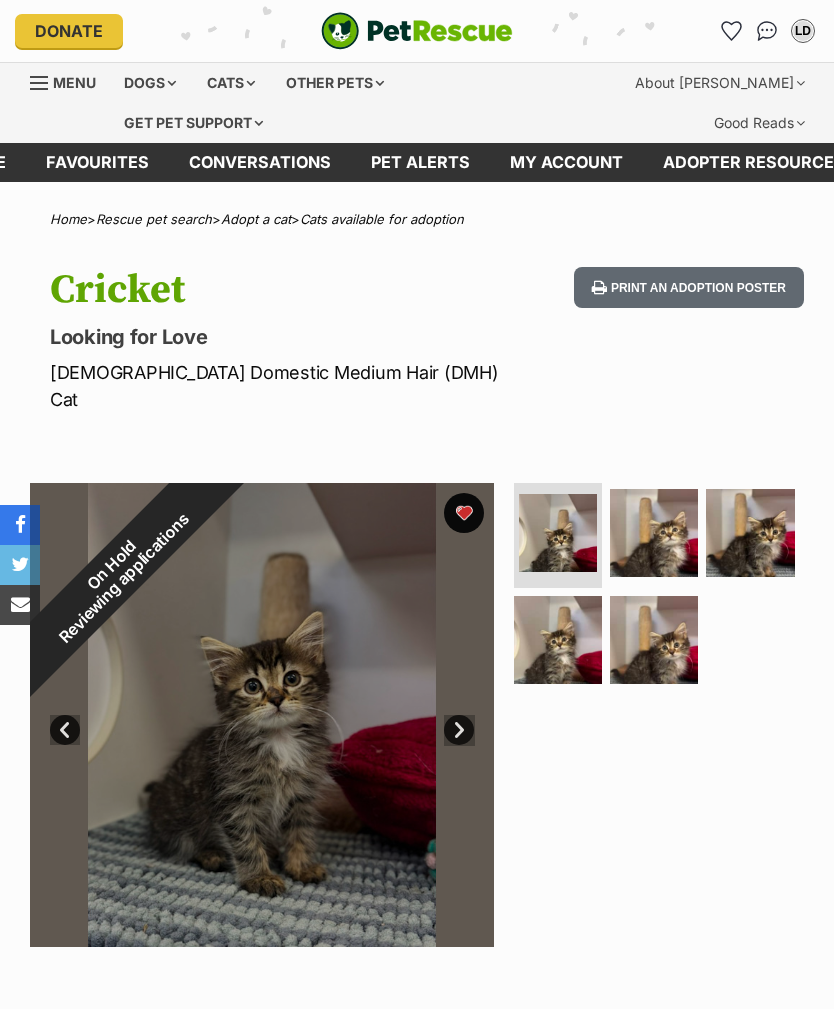 scroll, scrollTop: 0, scrollLeft: 0, axis: both 